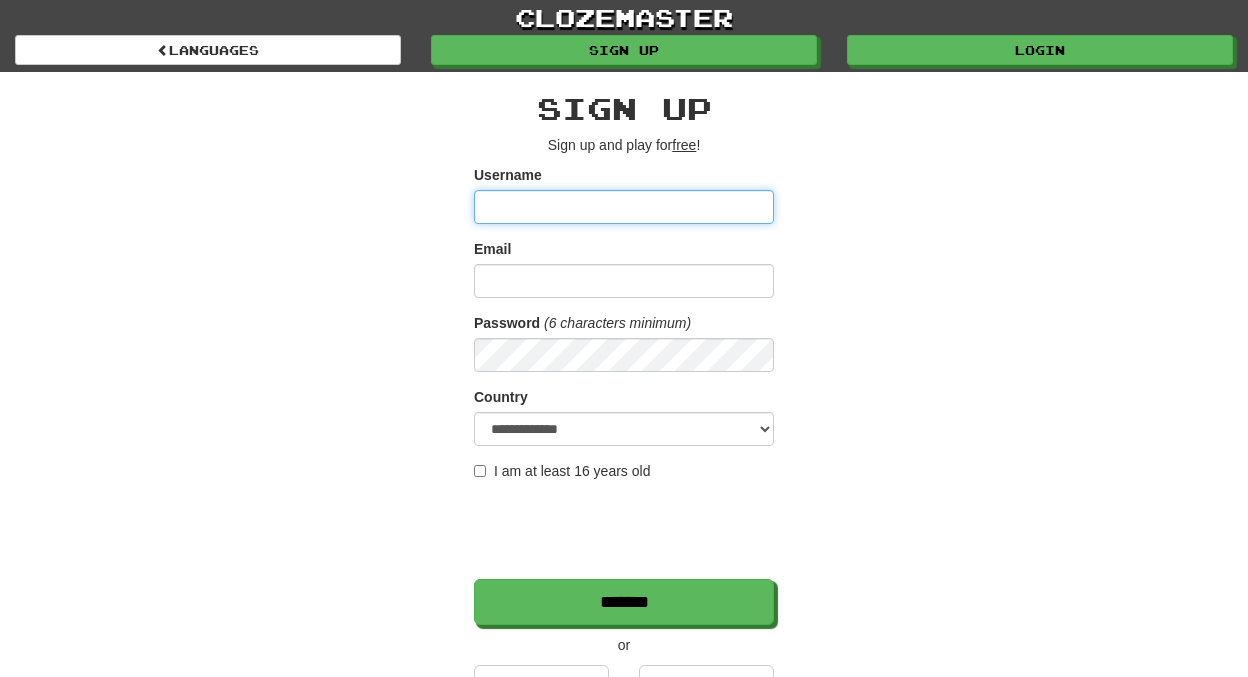scroll, scrollTop: 0, scrollLeft: 0, axis: both 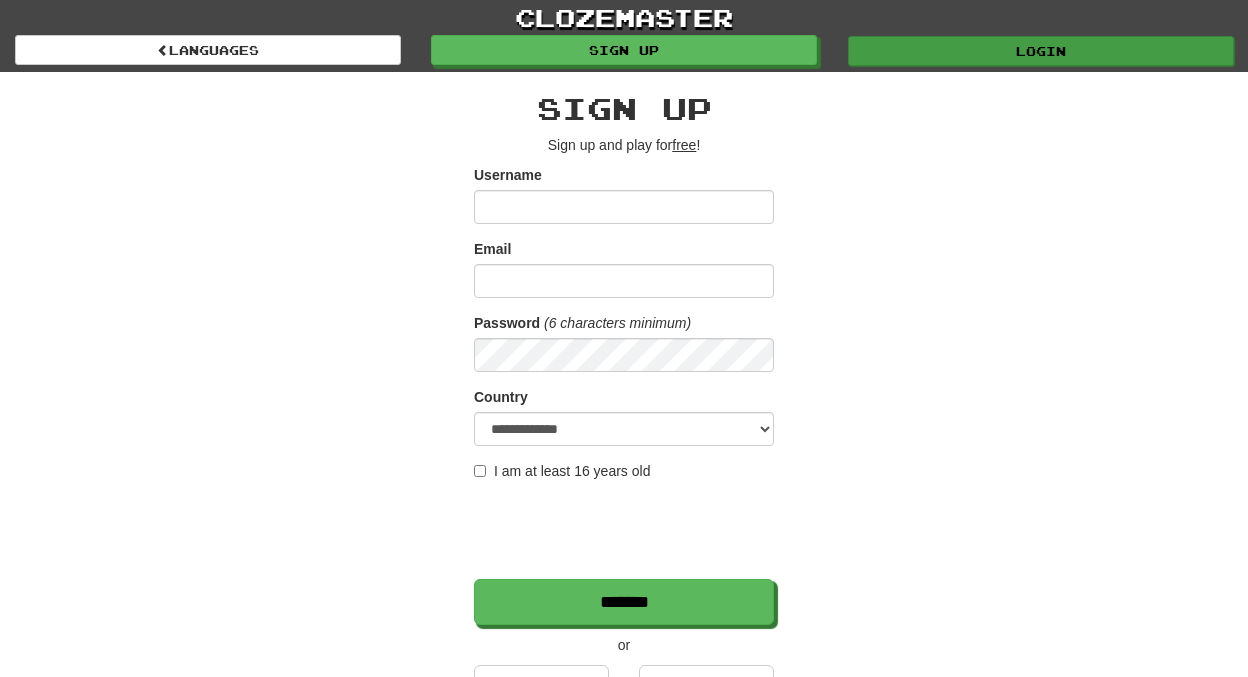 click on "Login" at bounding box center (1041, 51) 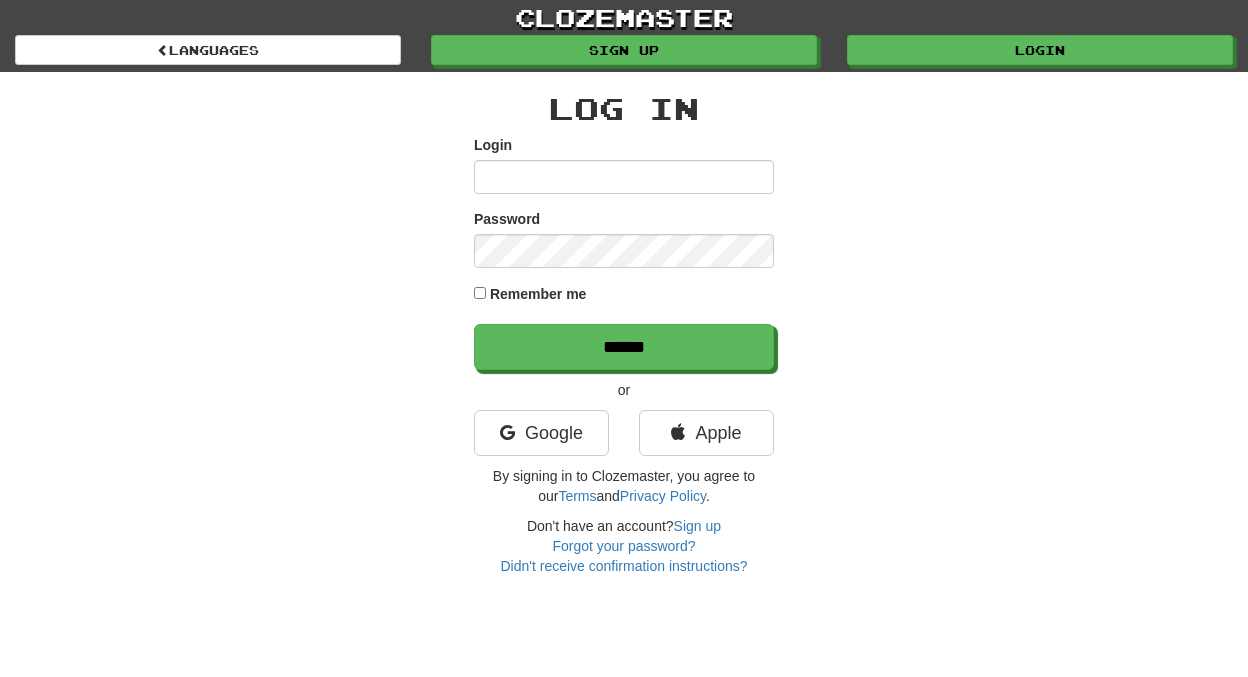 scroll, scrollTop: 0, scrollLeft: 0, axis: both 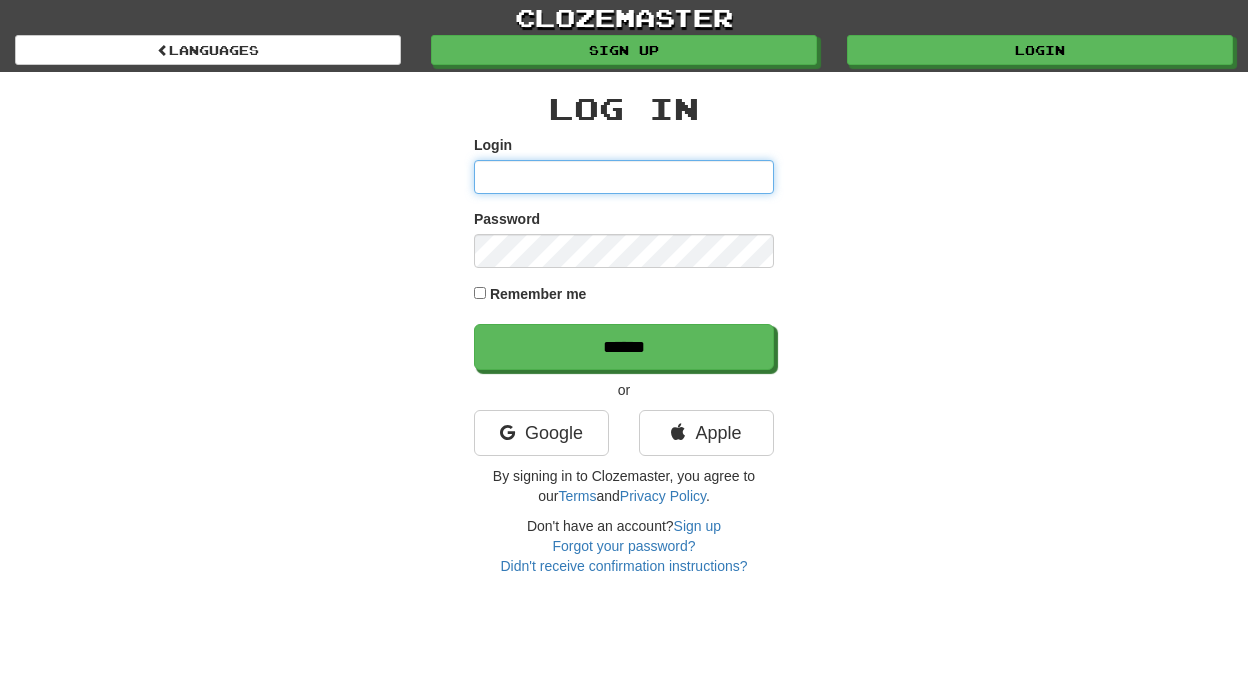 type on "**********" 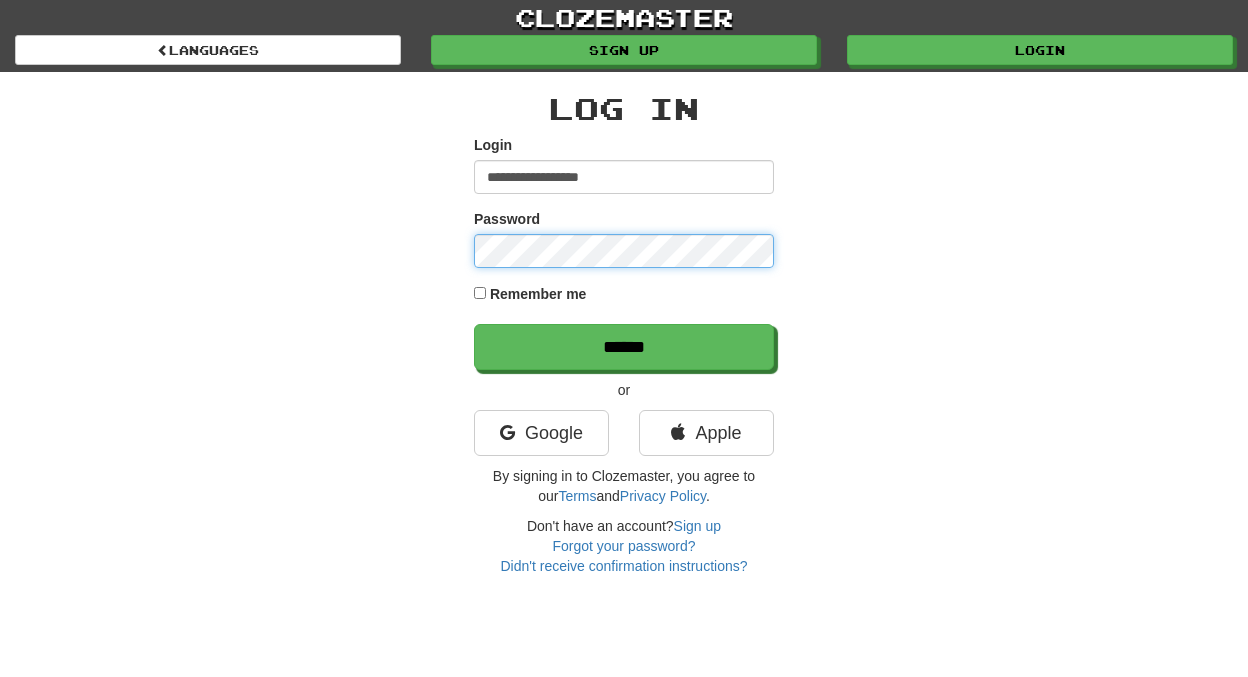 click on "******" at bounding box center (624, 347) 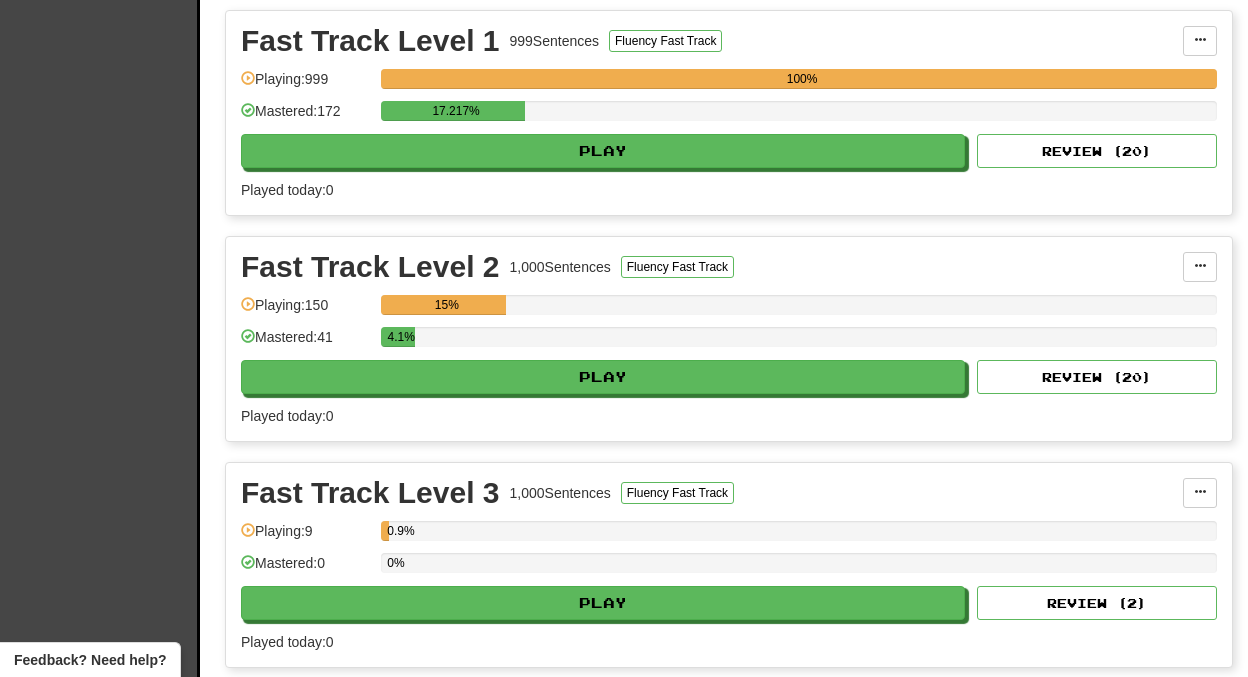 scroll, scrollTop: 459, scrollLeft: 0, axis: vertical 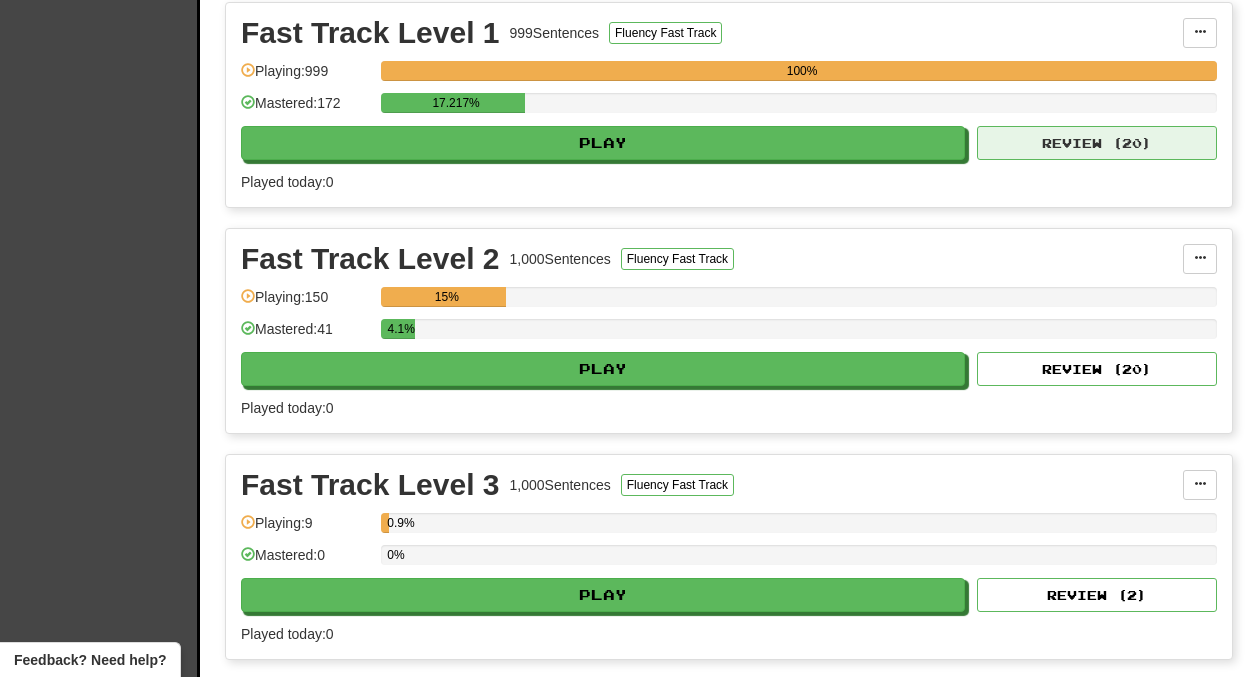 click on "Review ( 20 )" at bounding box center [1097, 143] 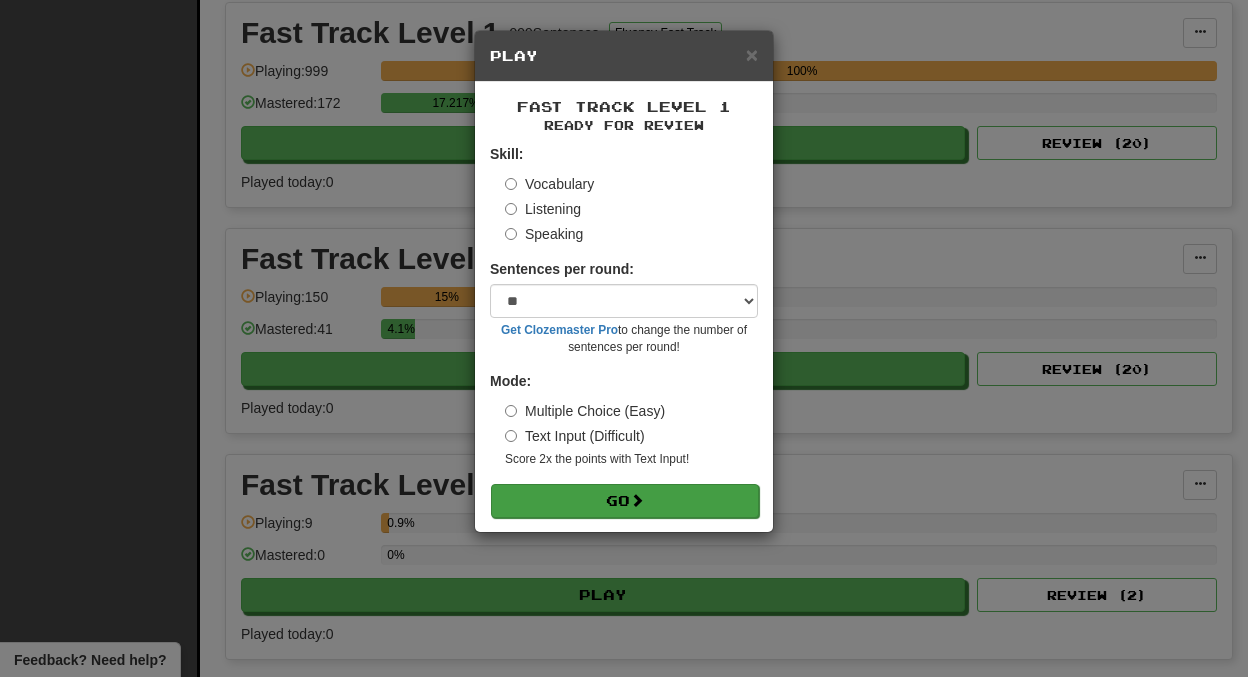 click at bounding box center (637, 500) 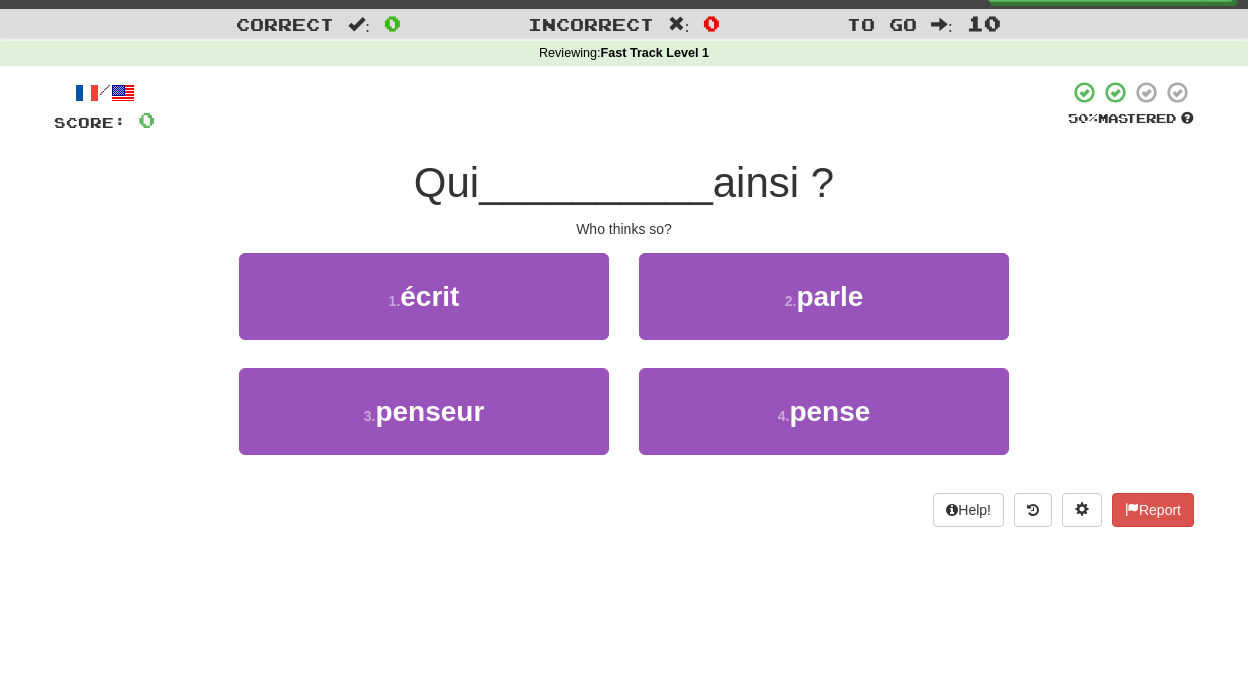 scroll, scrollTop: 42, scrollLeft: 0, axis: vertical 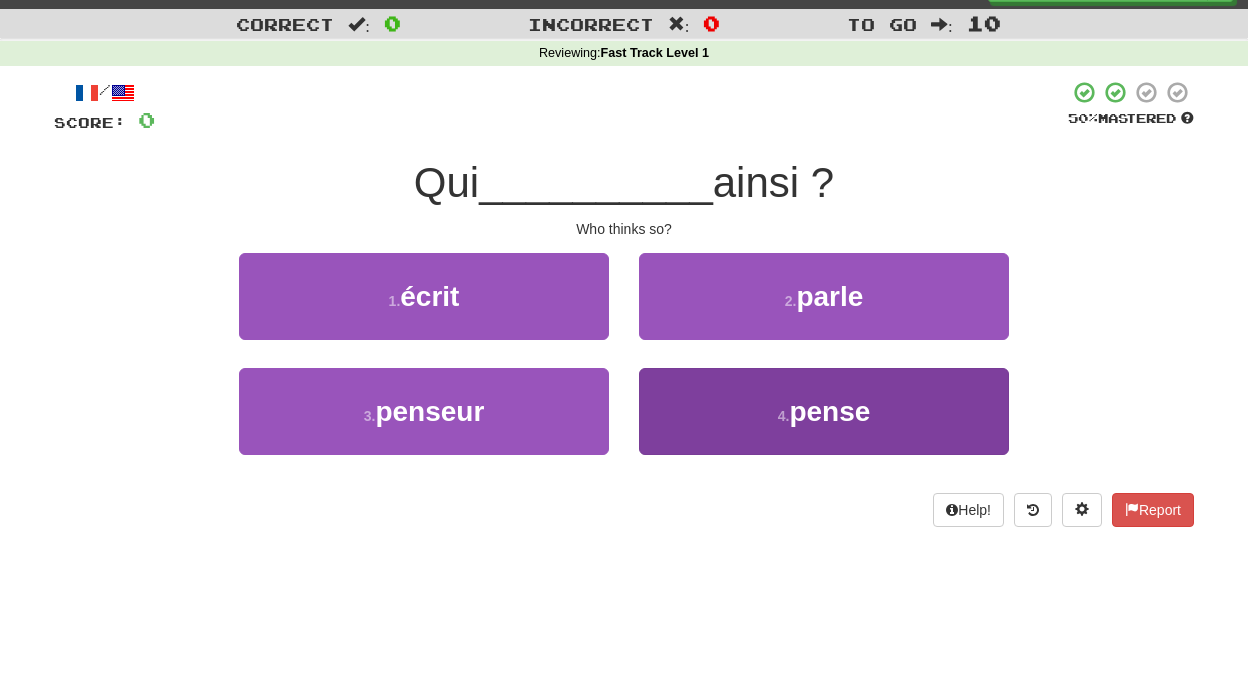click on "4 ." at bounding box center [784, 416] 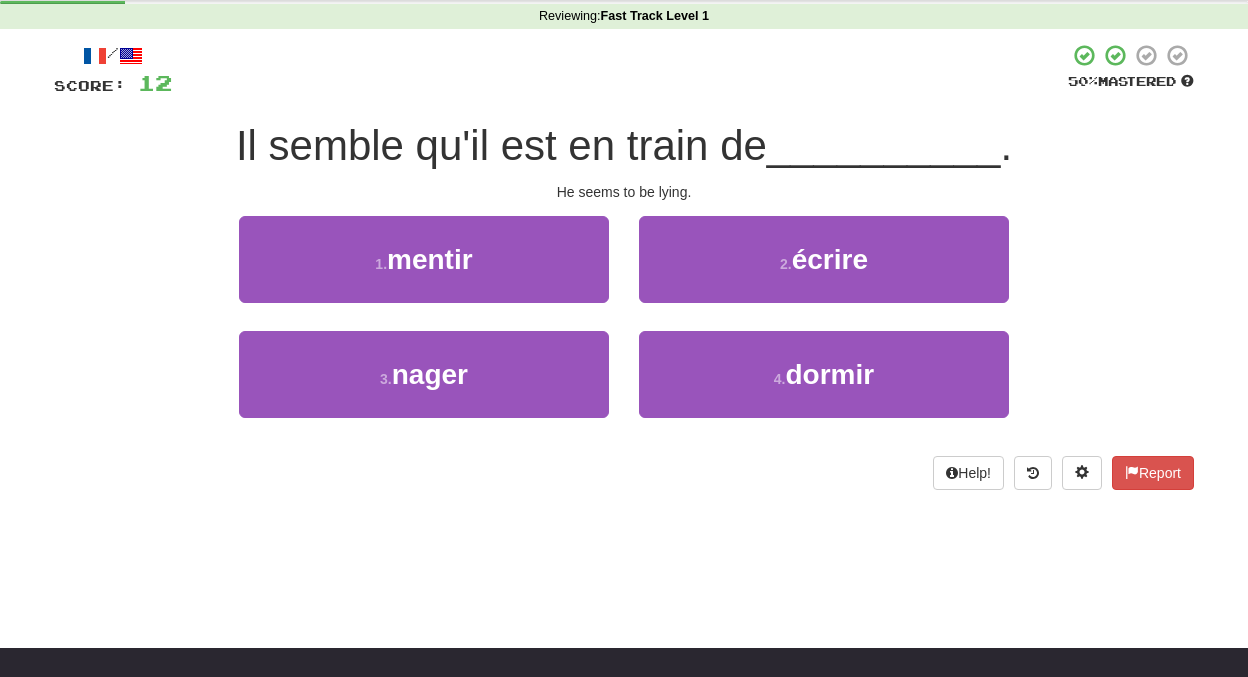 scroll, scrollTop: 85, scrollLeft: 0, axis: vertical 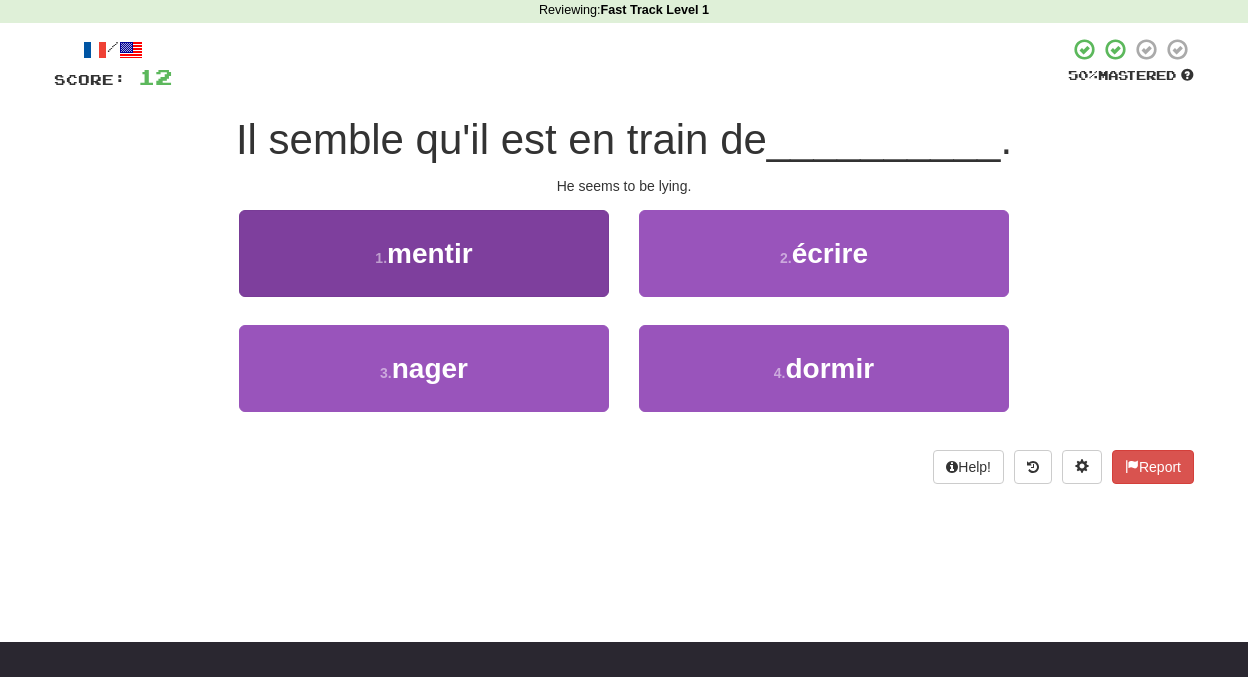 click on "mentir" at bounding box center [430, 253] 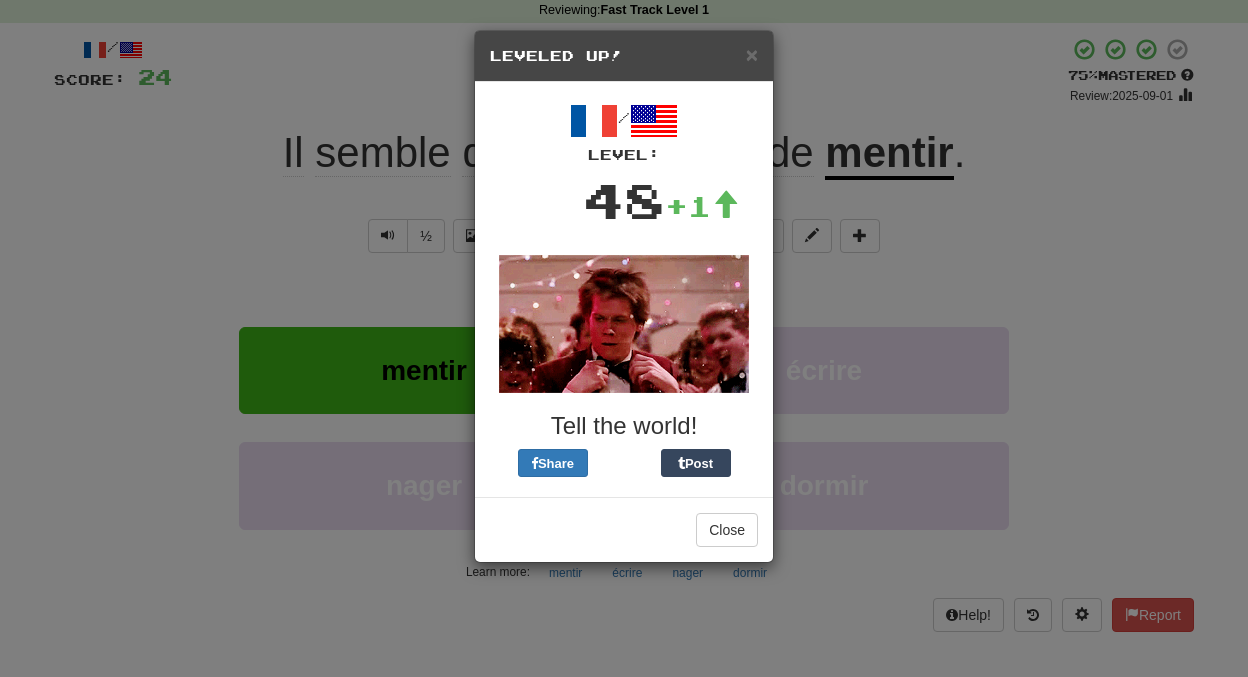 click on "× Leveled Up!" at bounding box center (624, 56) 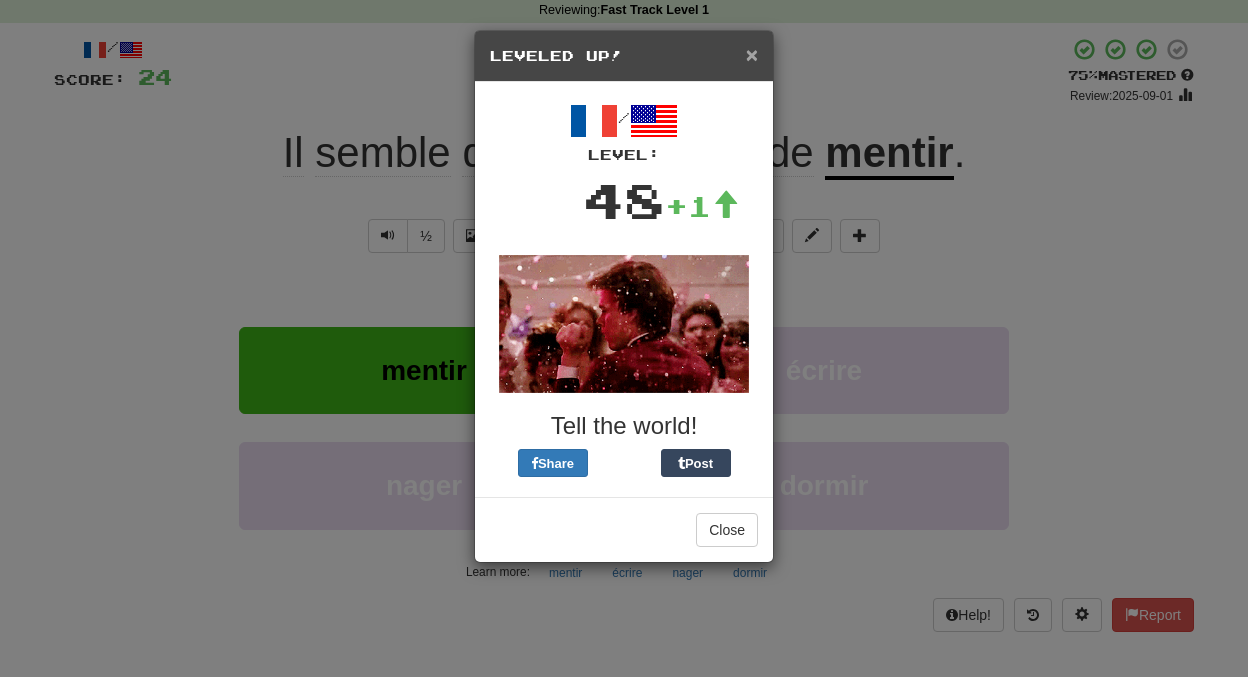 click on "×" at bounding box center [752, 54] 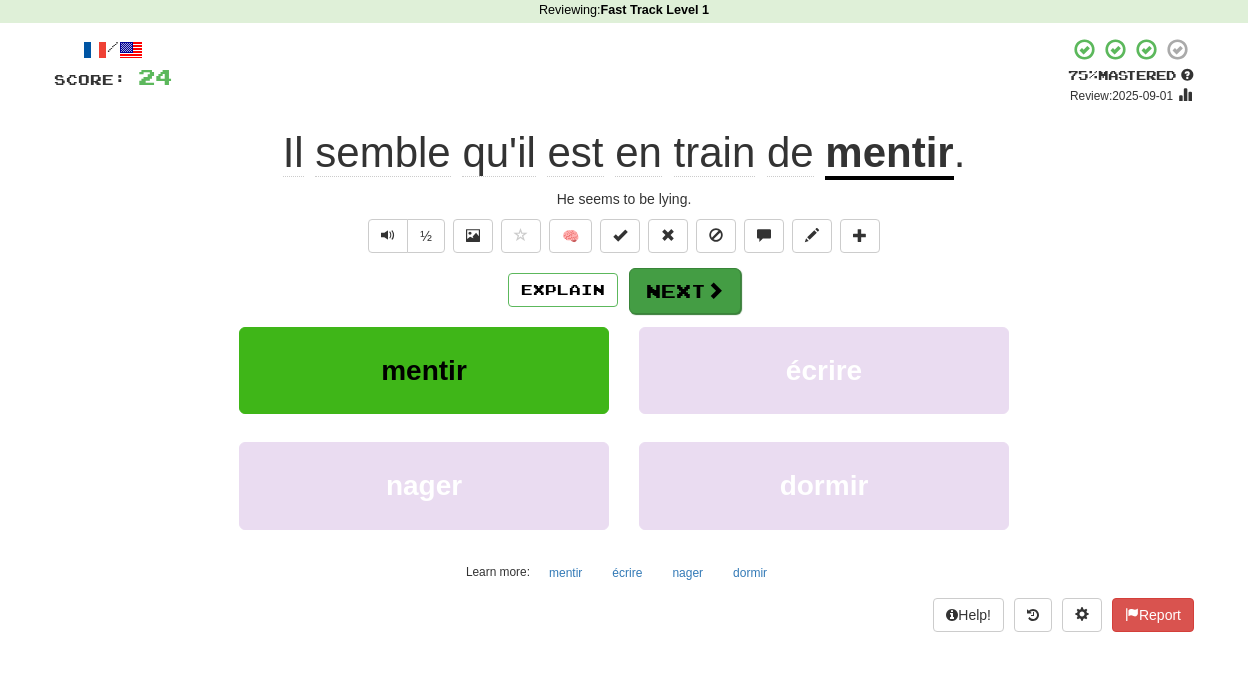 click at bounding box center (715, 290) 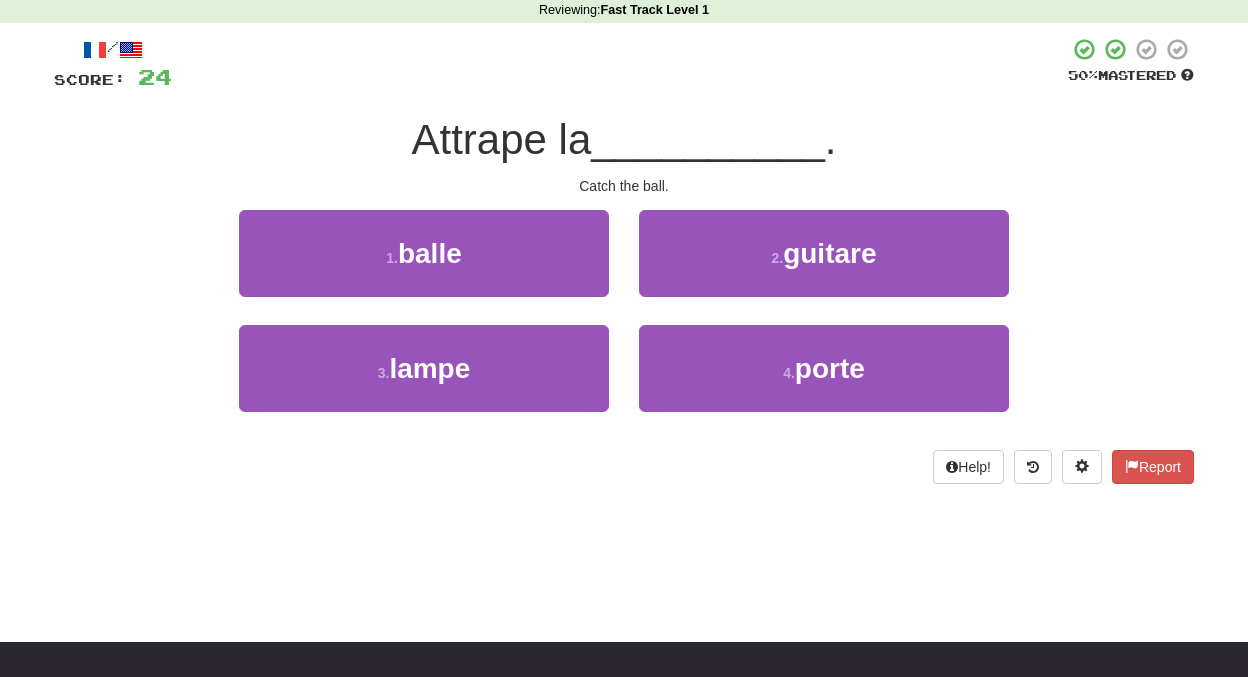 scroll, scrollTop: 79, scrollLeft: 0, axis: vertical 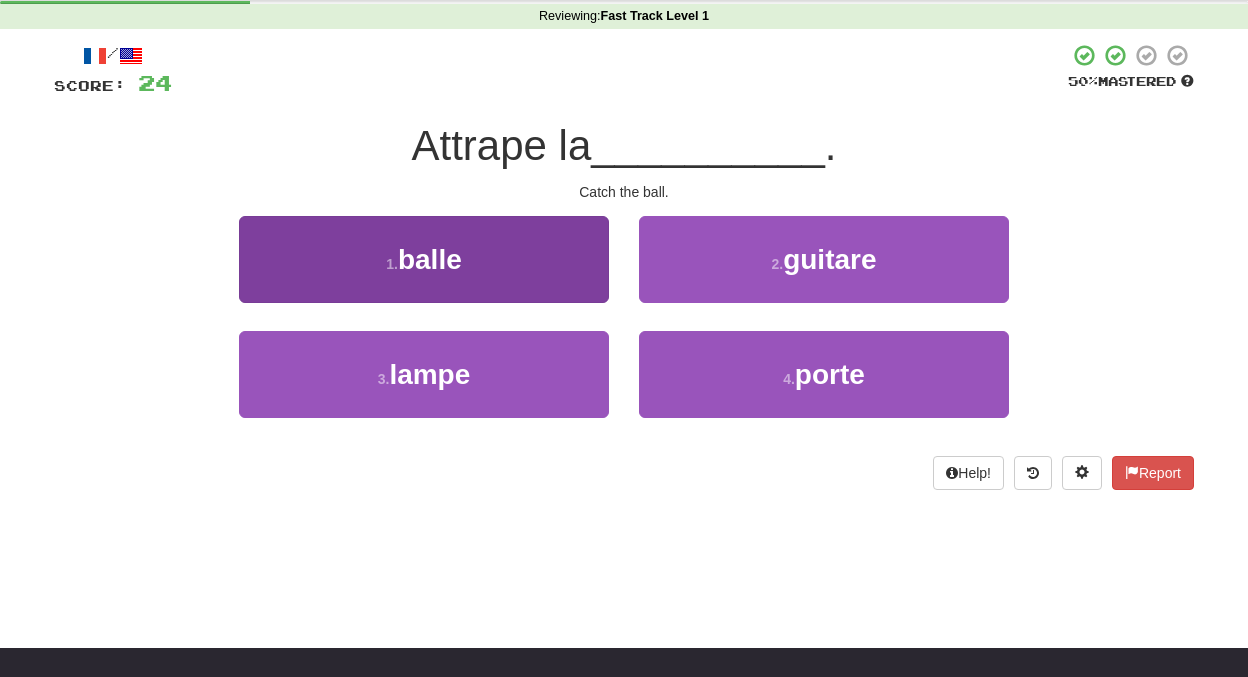 click on "1 .  balle" at bounding box center [424, 259] 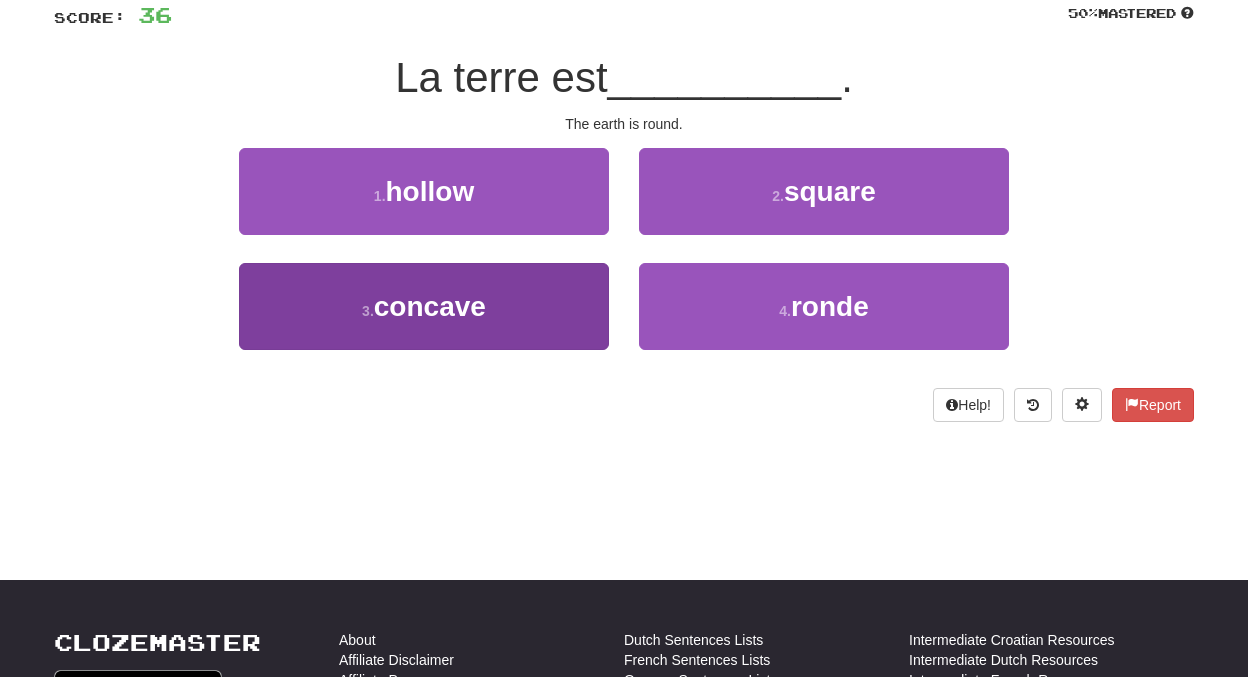 scroll, scrollTop: 154, scrollLeft: 0, axis: vertical 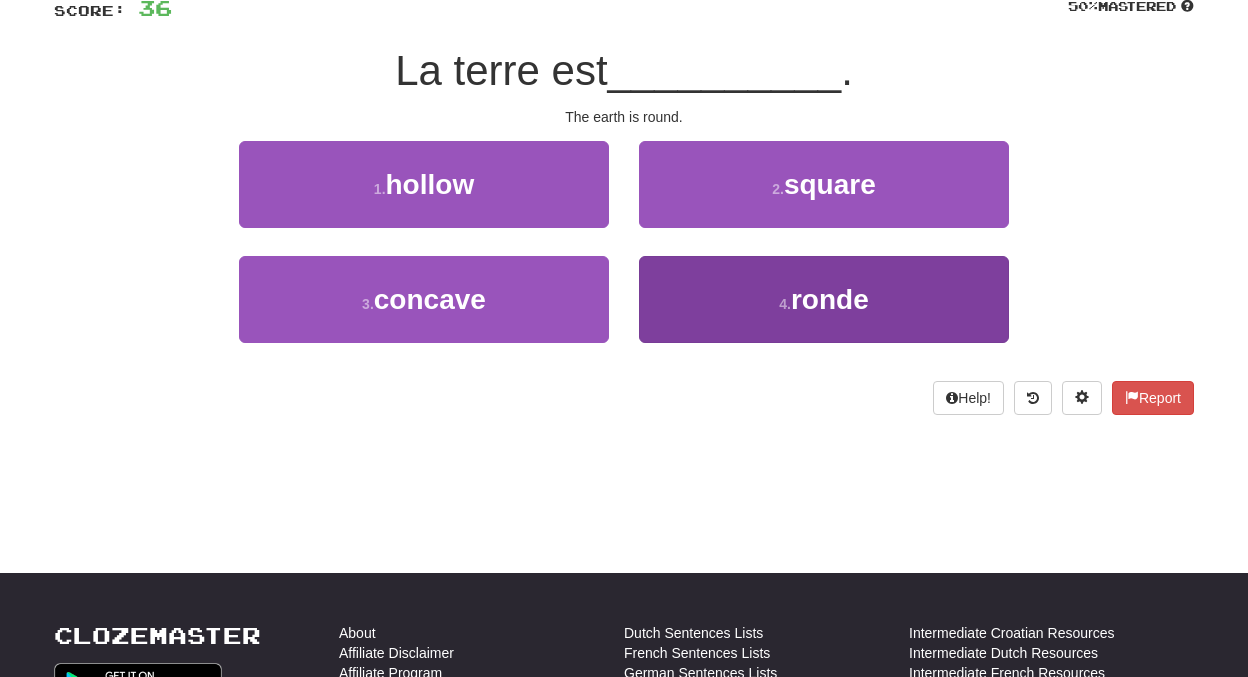 click on "4 .  ronde" at bounding box center [824, 299] 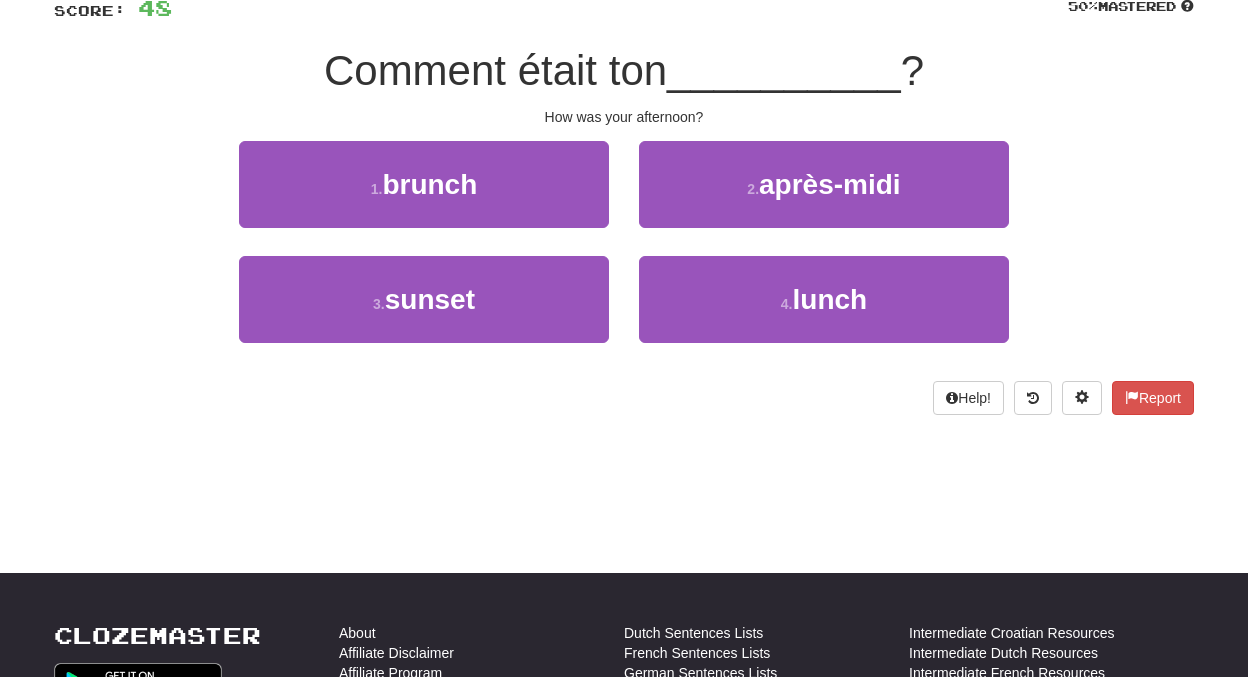 click on "2 .  après-midi" at bounding box center [824, 198] 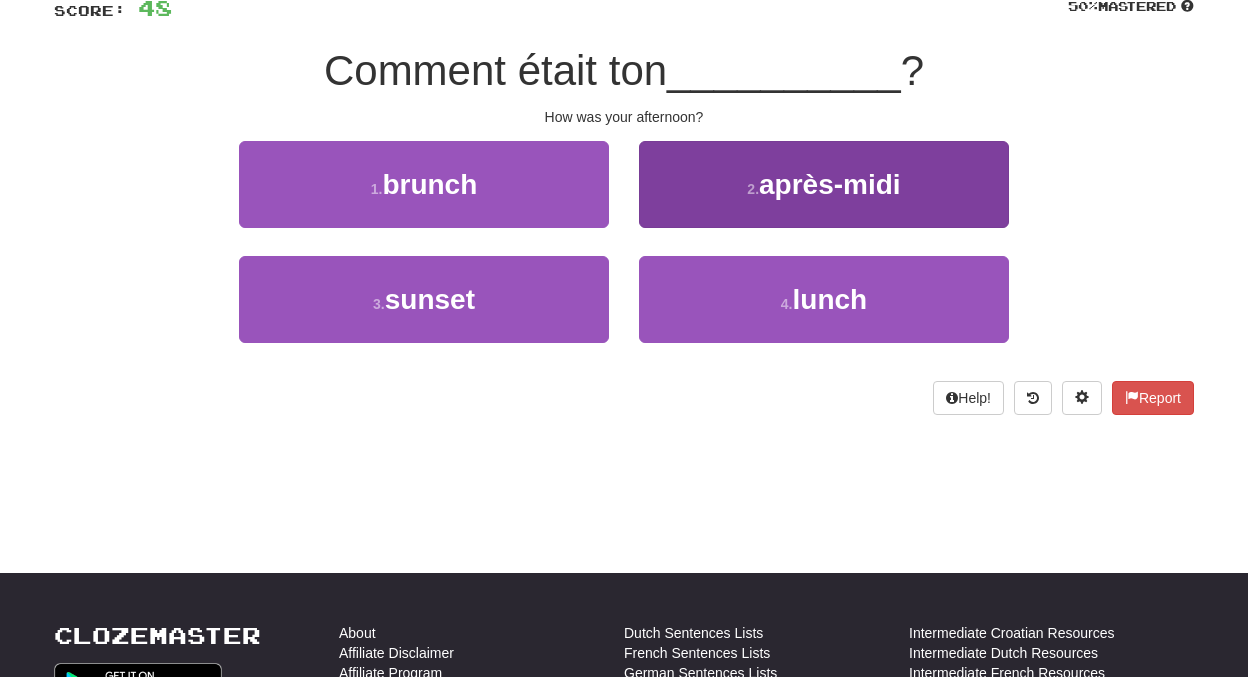click on "2 .  après-midi" at bounding box center [824, 184] 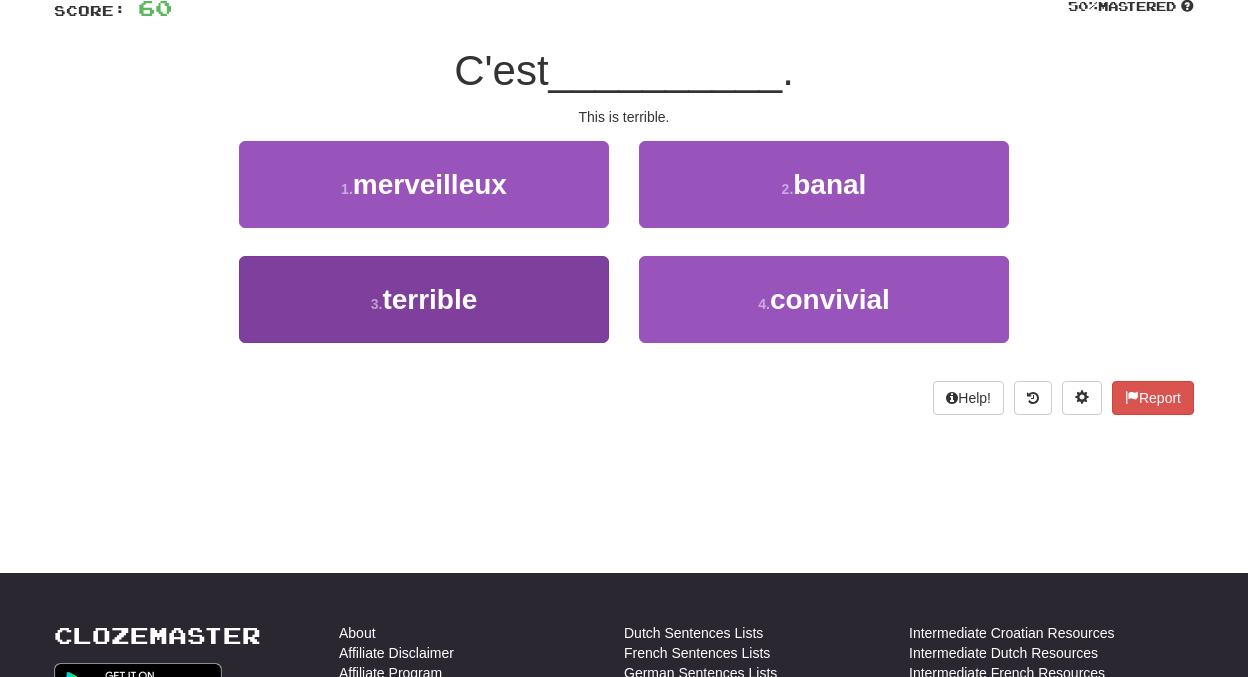 click on "3 .  terrible" at bounding box center [424, 299] 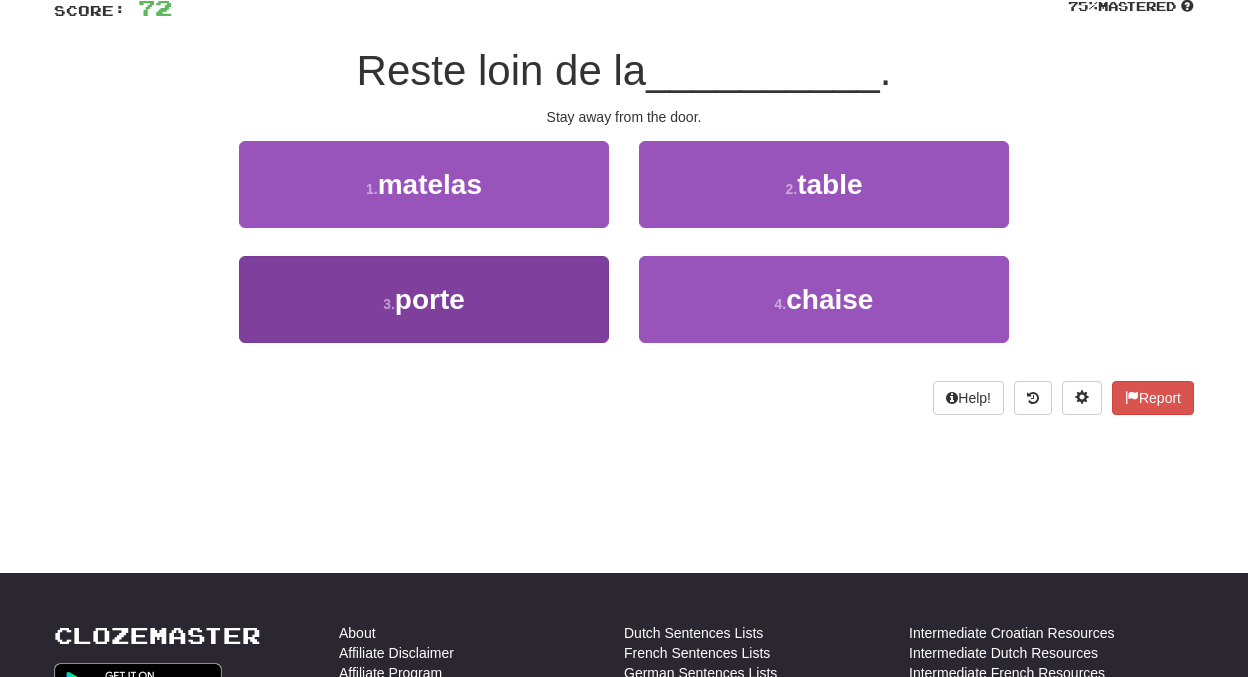 click on "3 .  porte" at bounding box center (424, 299) 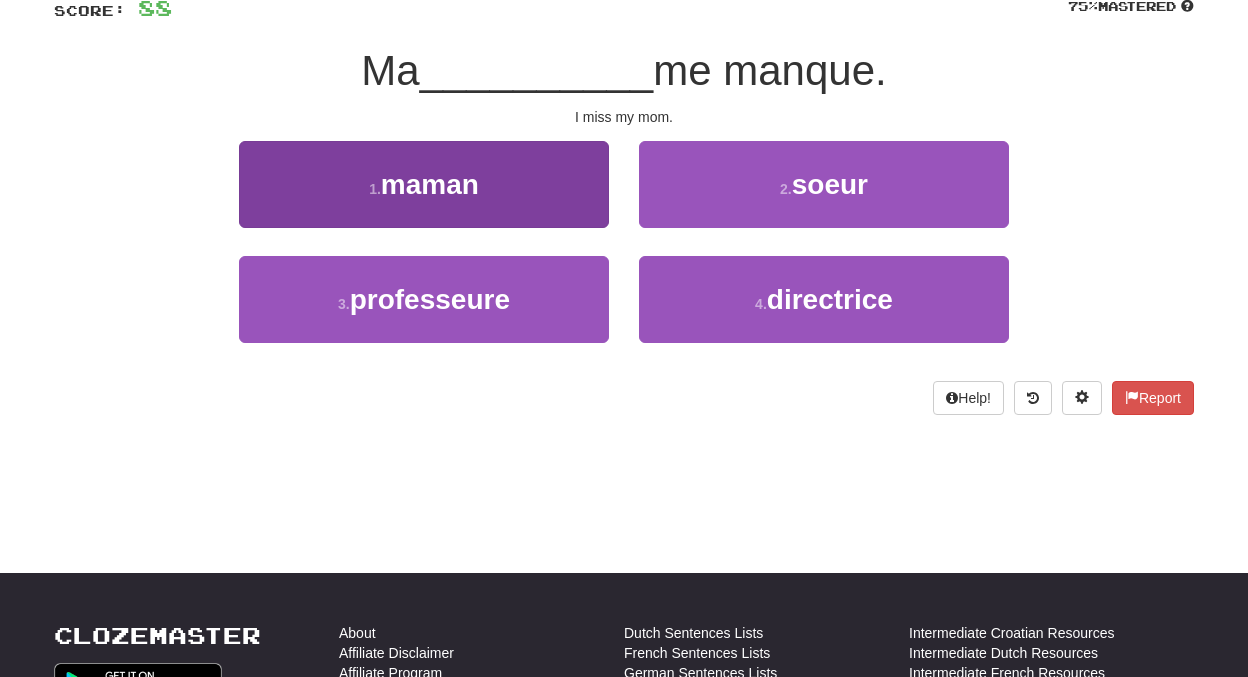 click on "maman" at bounding box center [430, 184] 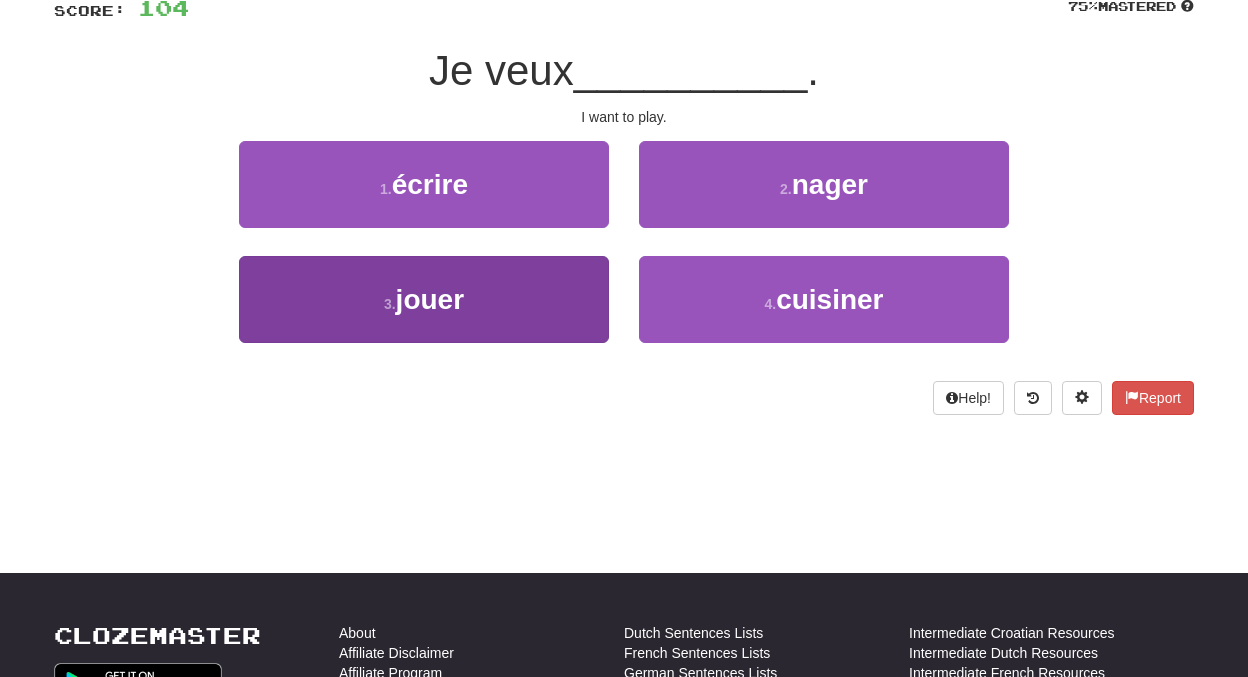 click on "3 .  jouer" at bounding box center [424, 299] 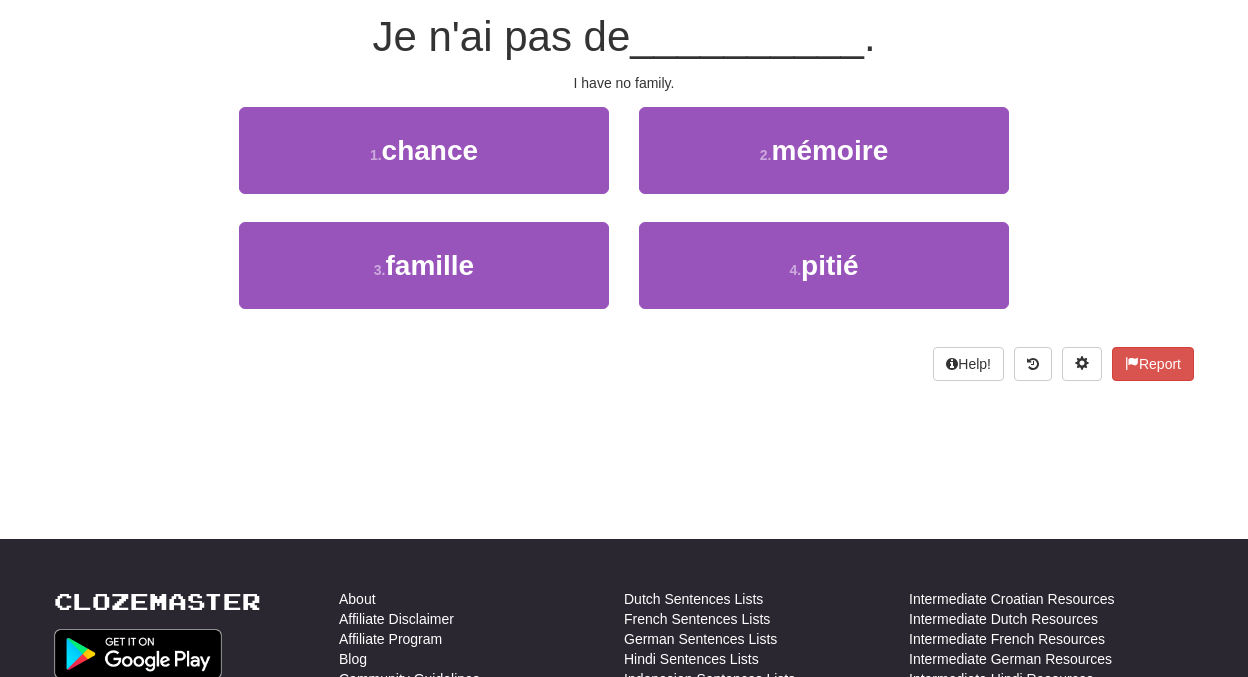 scroll, scrollTop: 189, scrollLeft: 0, axis: vertical 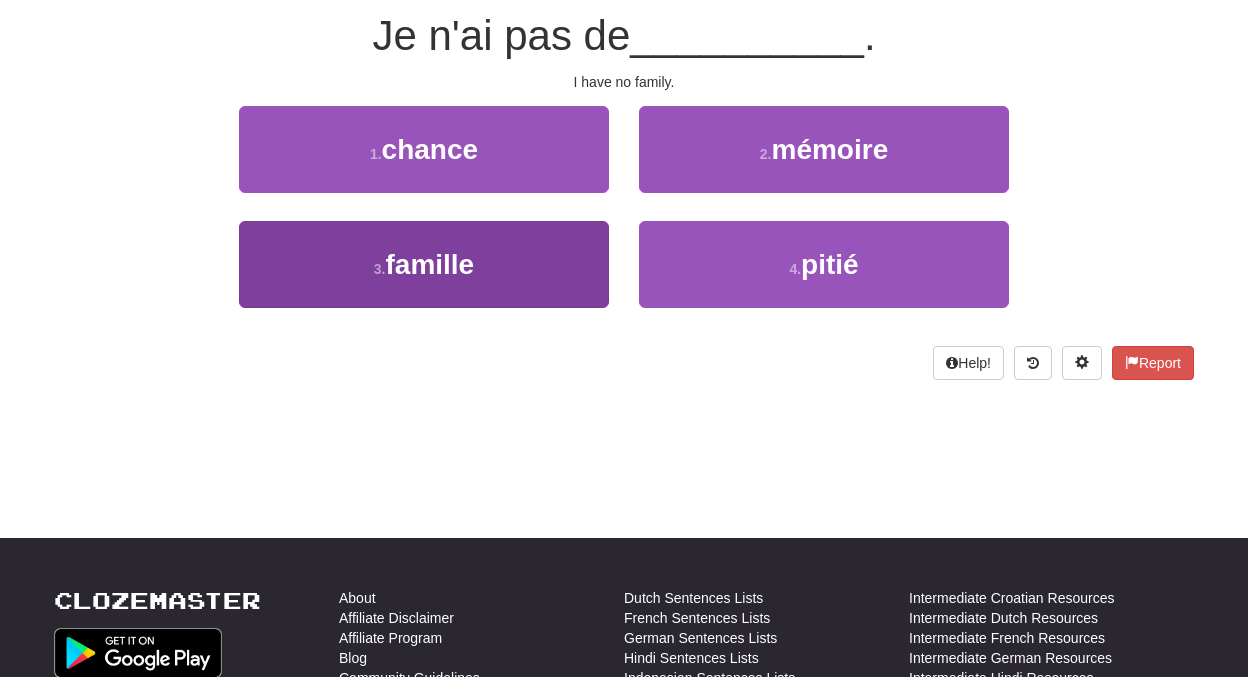 click on "3 .  famille" at bounding box center (424, 264) 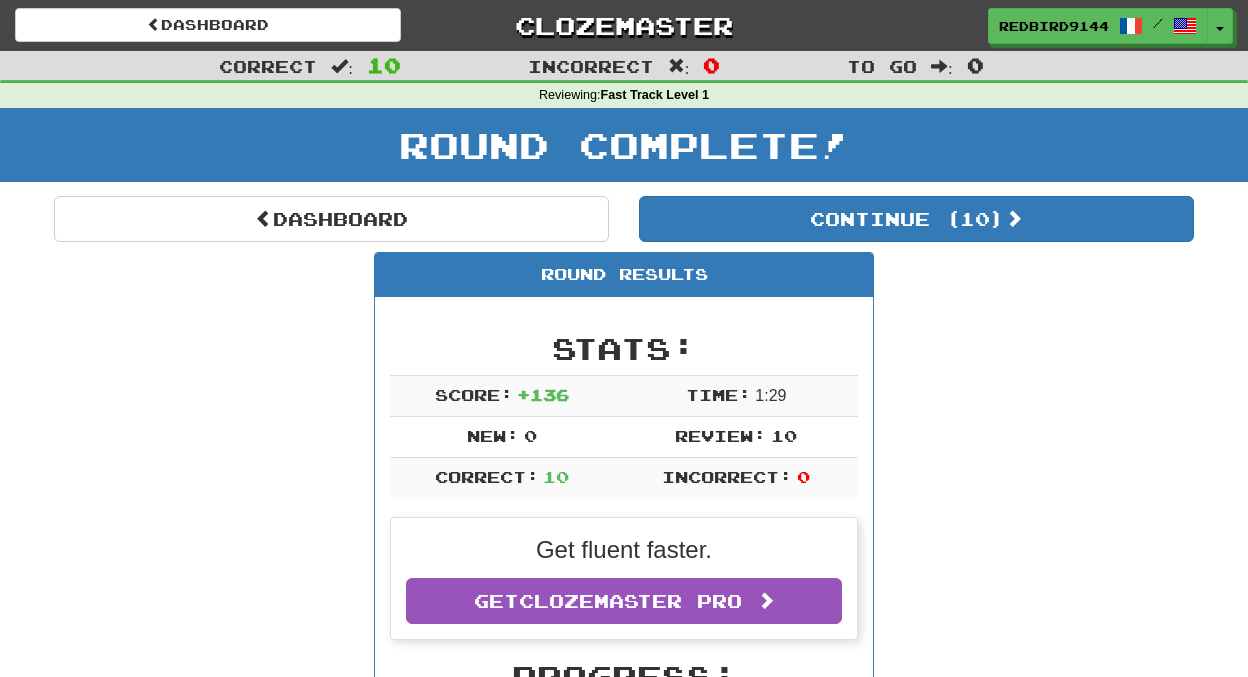 scroll, scrollTop: 0, scrollLeft: 0, axis: both 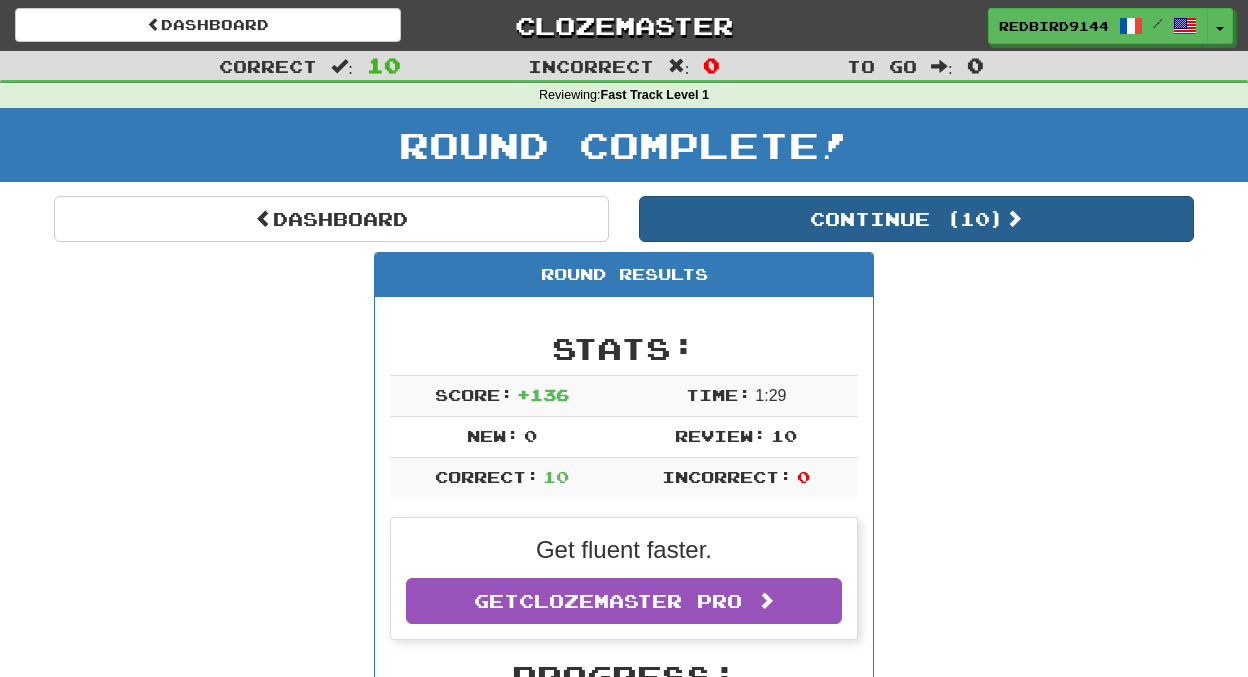 click on "Continue ( 10 )" at bounding box center [916, 219] 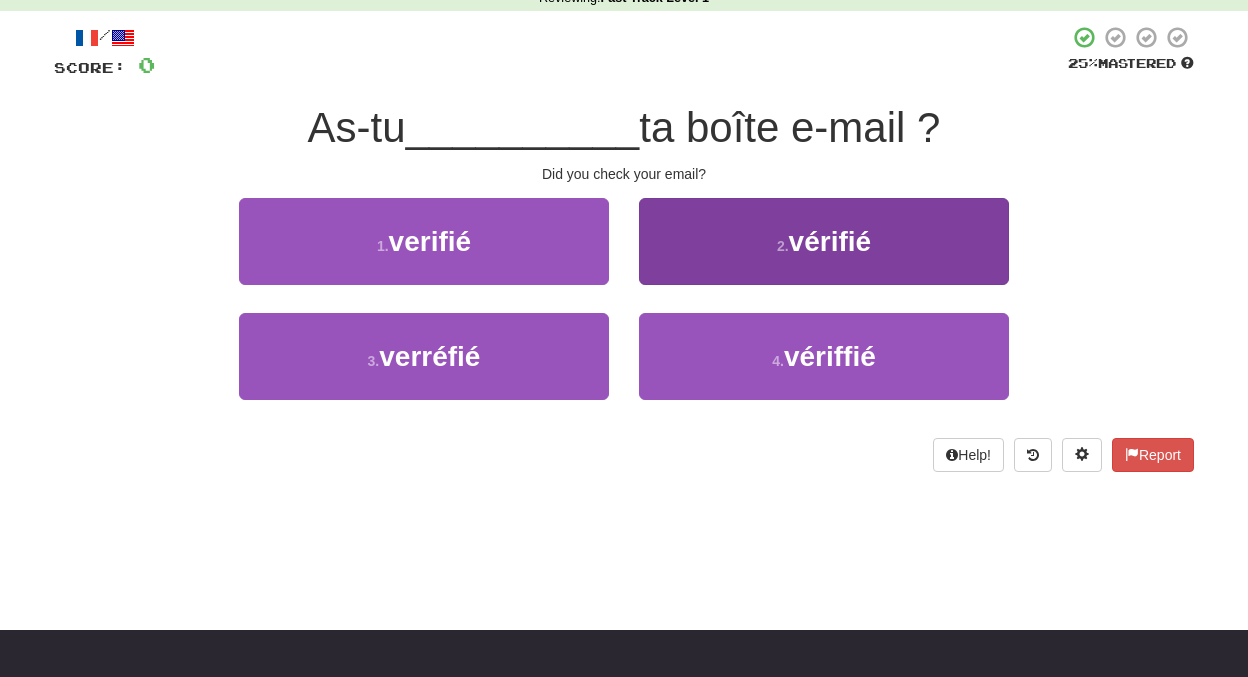scroll, scrollTop: 102, scrollLeft: 0, axis: vertical 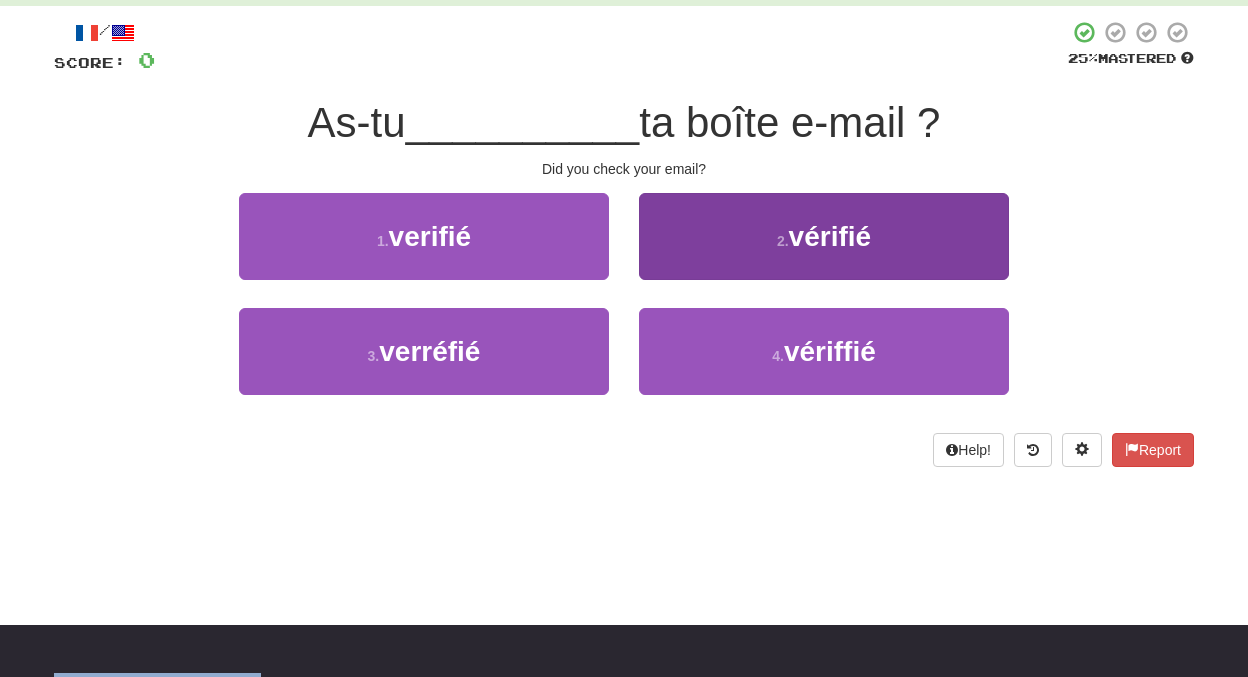 click on "2 .  vérifié" at bounding box center [824, 236] 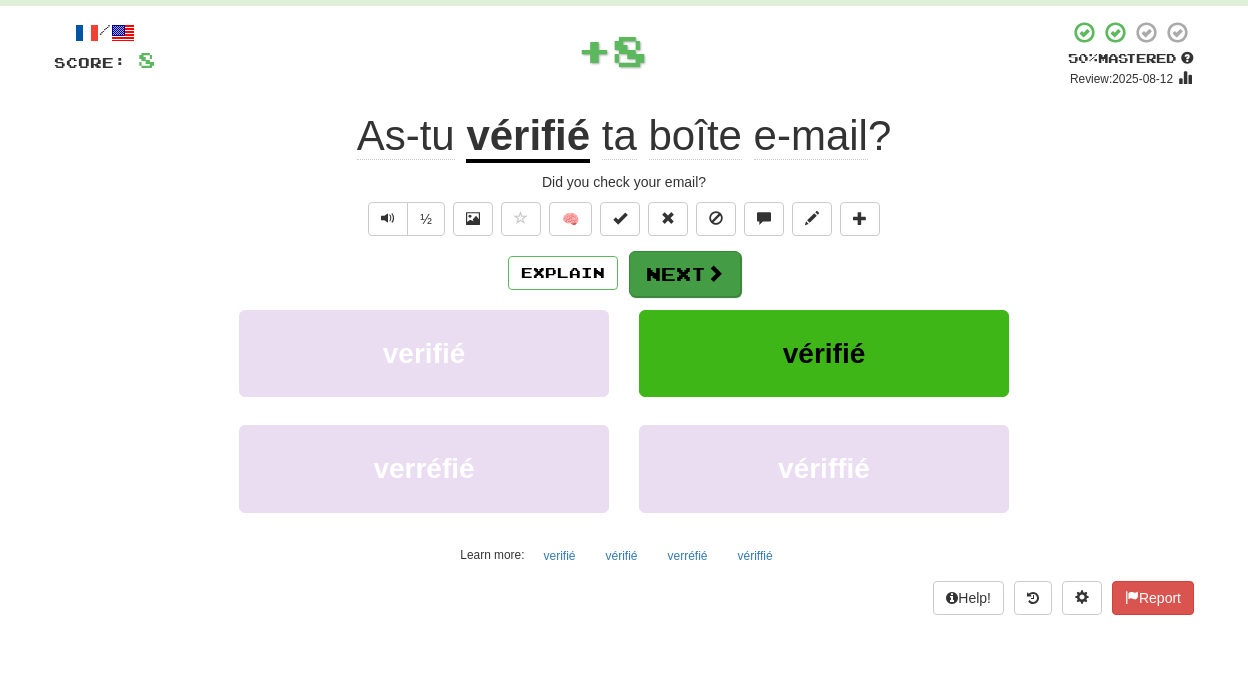 click on "Next" at bounding box center (685, 274) 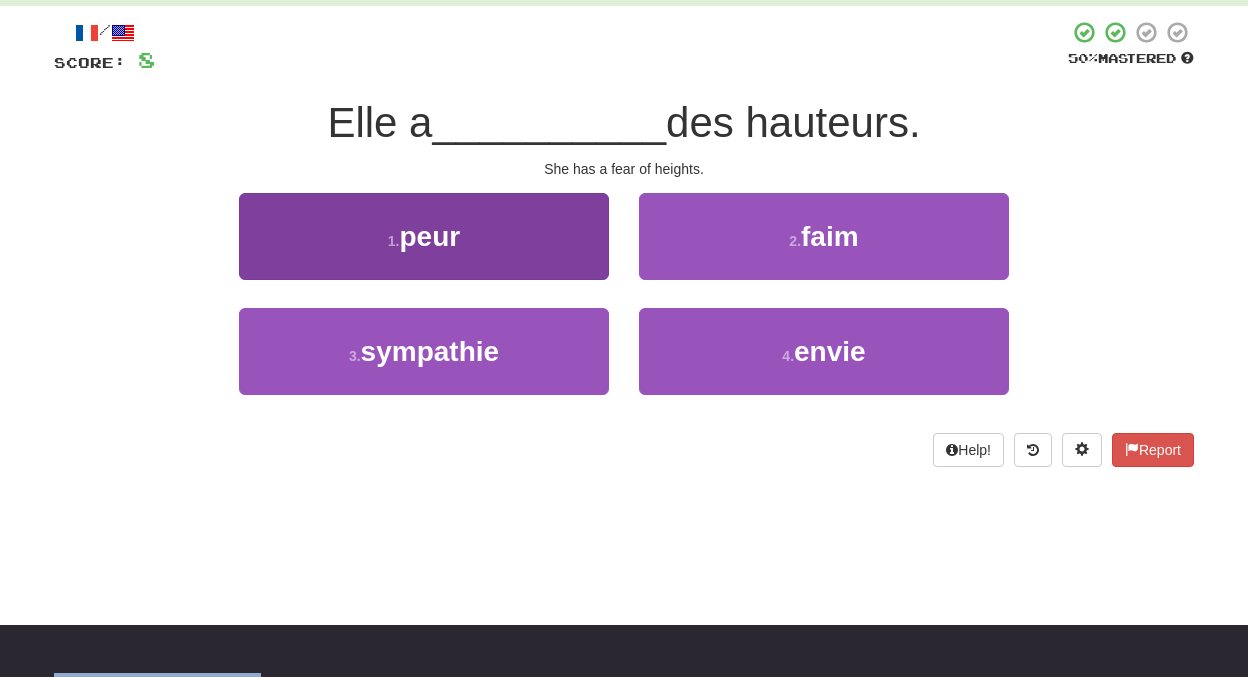 click on "1 .  peur" at bounding box center [424, 236] 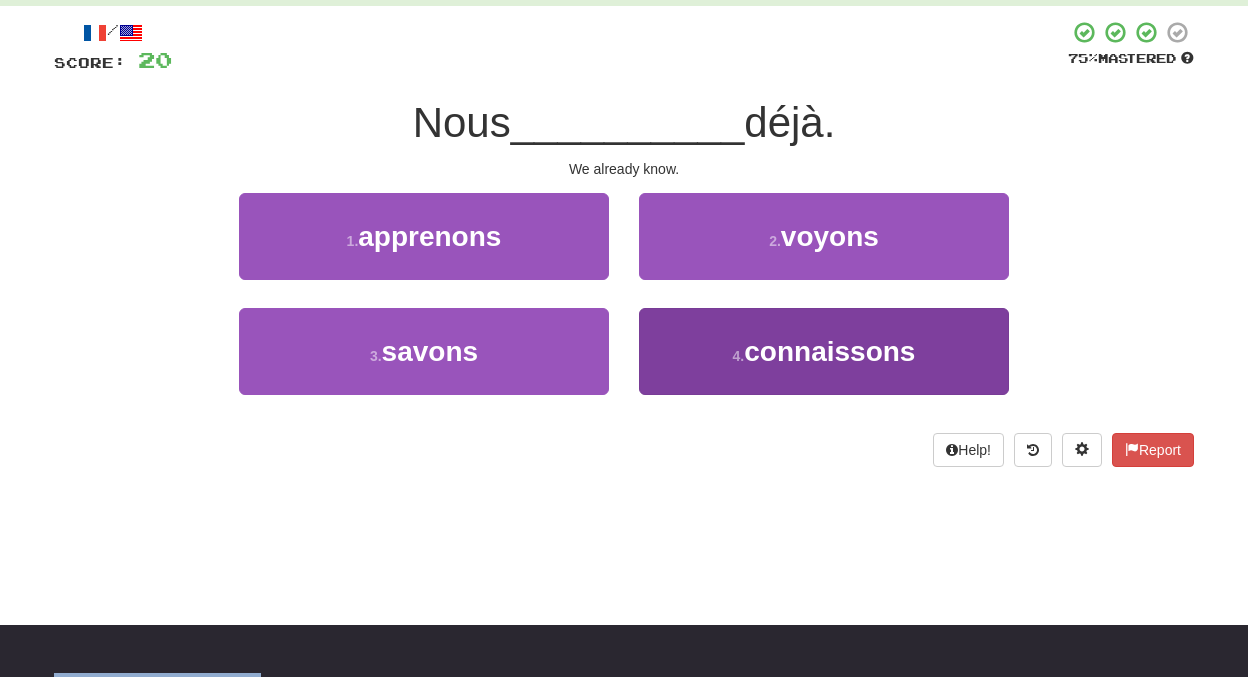 click on "connaissons" at bounding box center [829, 351] 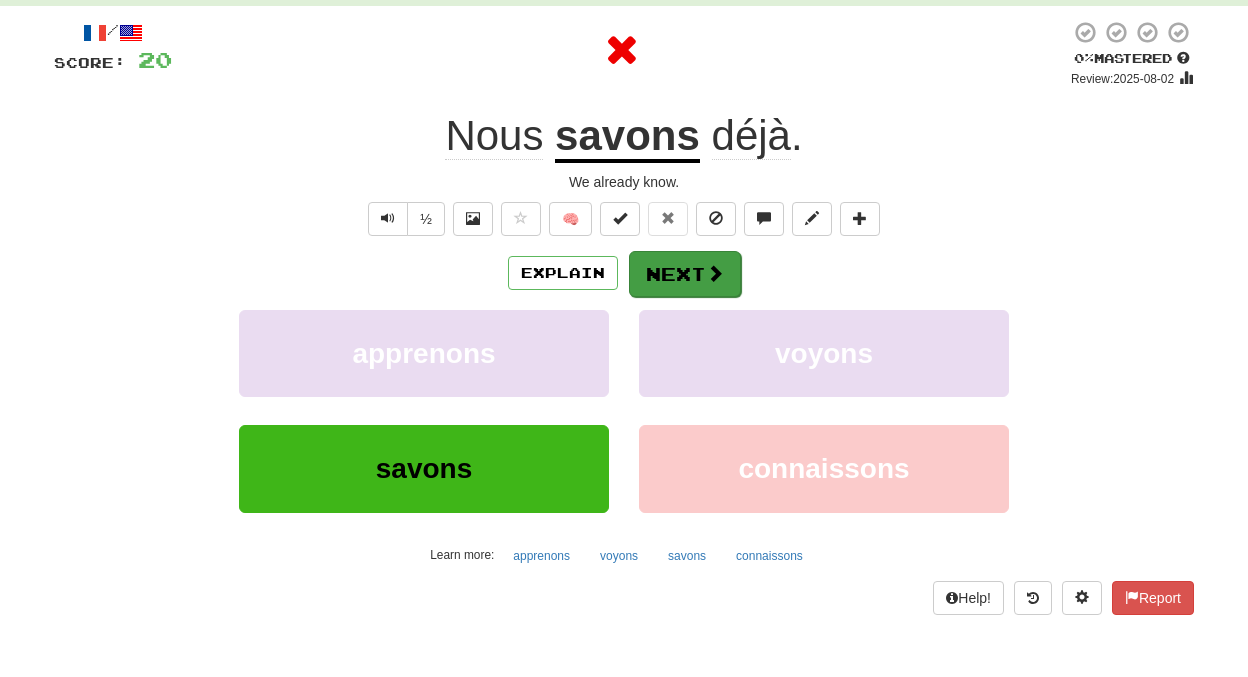 click on "Next" at bounding box center (685, 274) 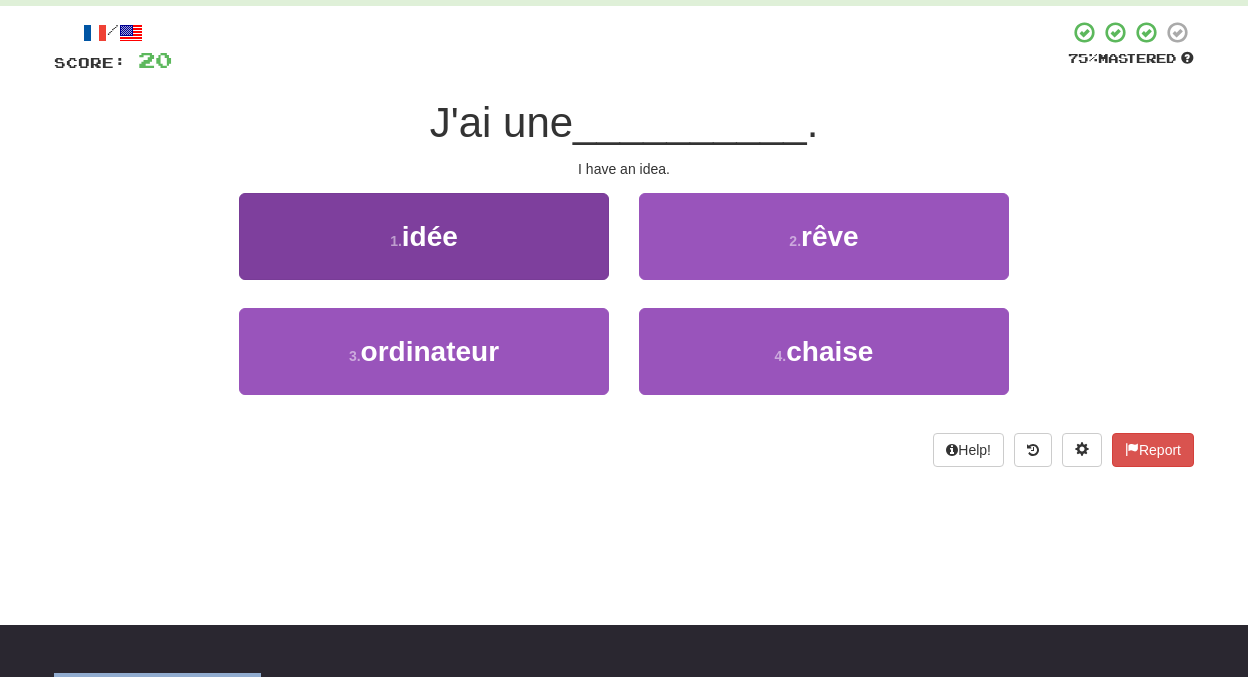 click on "1 .  idée" at bounding box center (424, 236) 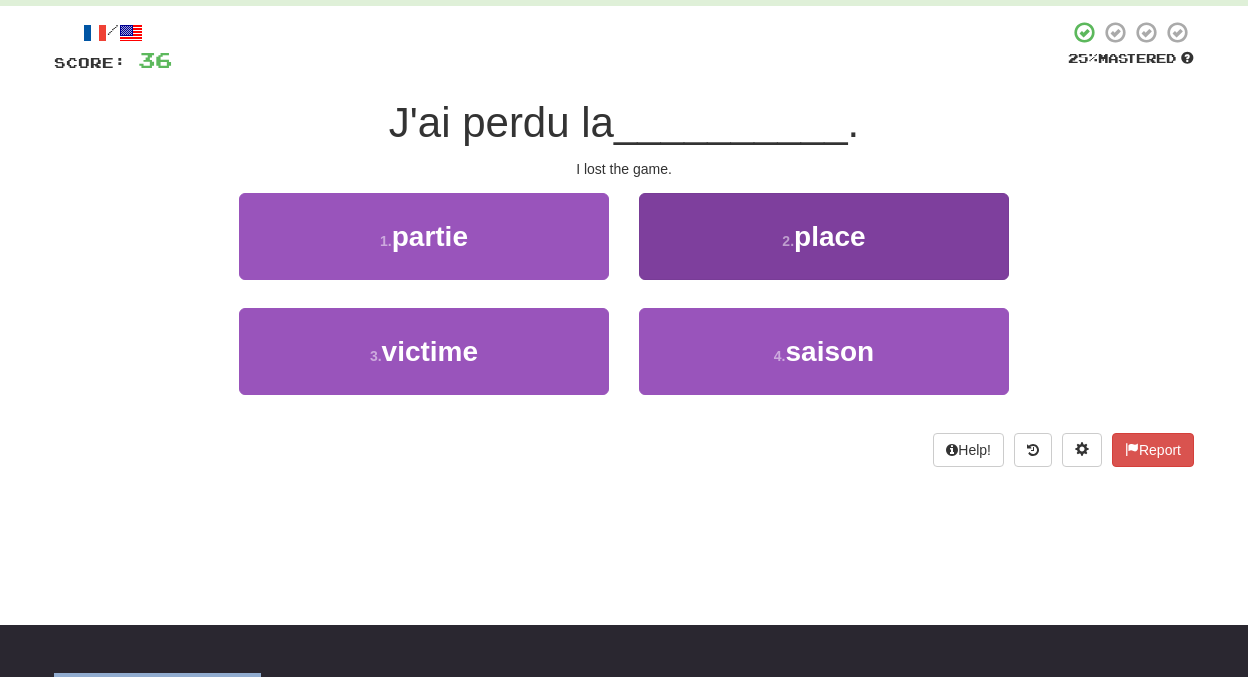 click on "2 .  place" at bounding box center [824, 236] 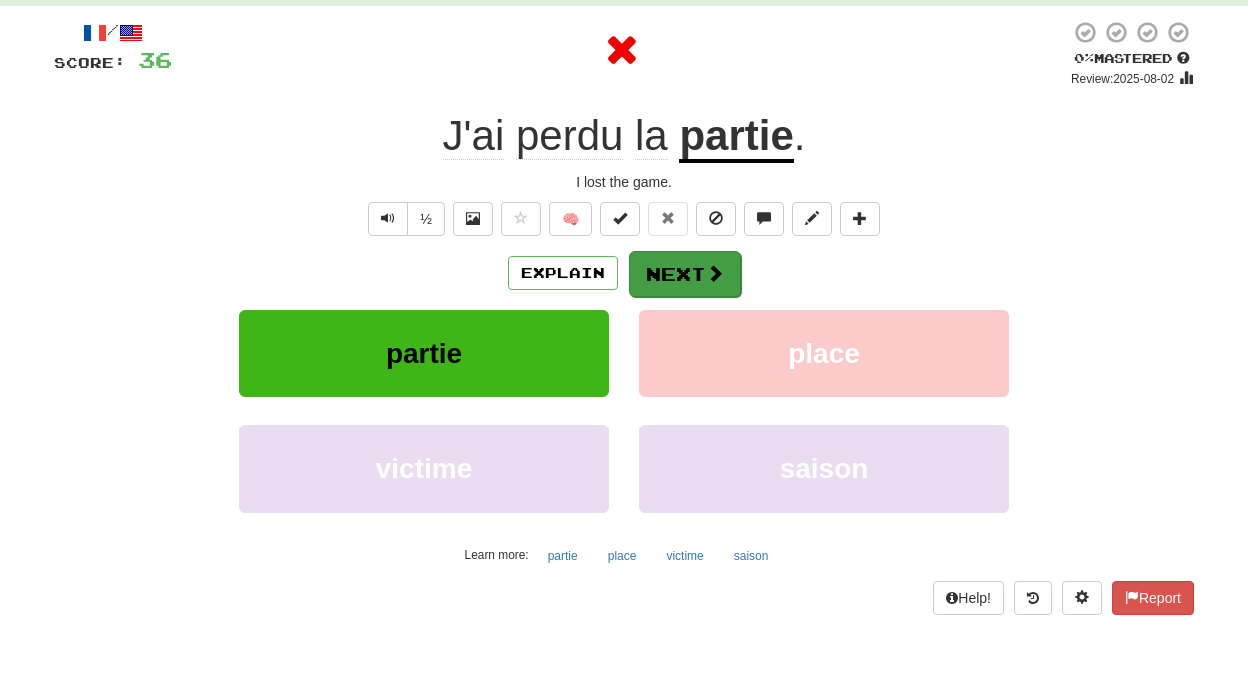 click on "Next" at bounding box center (685, 274) 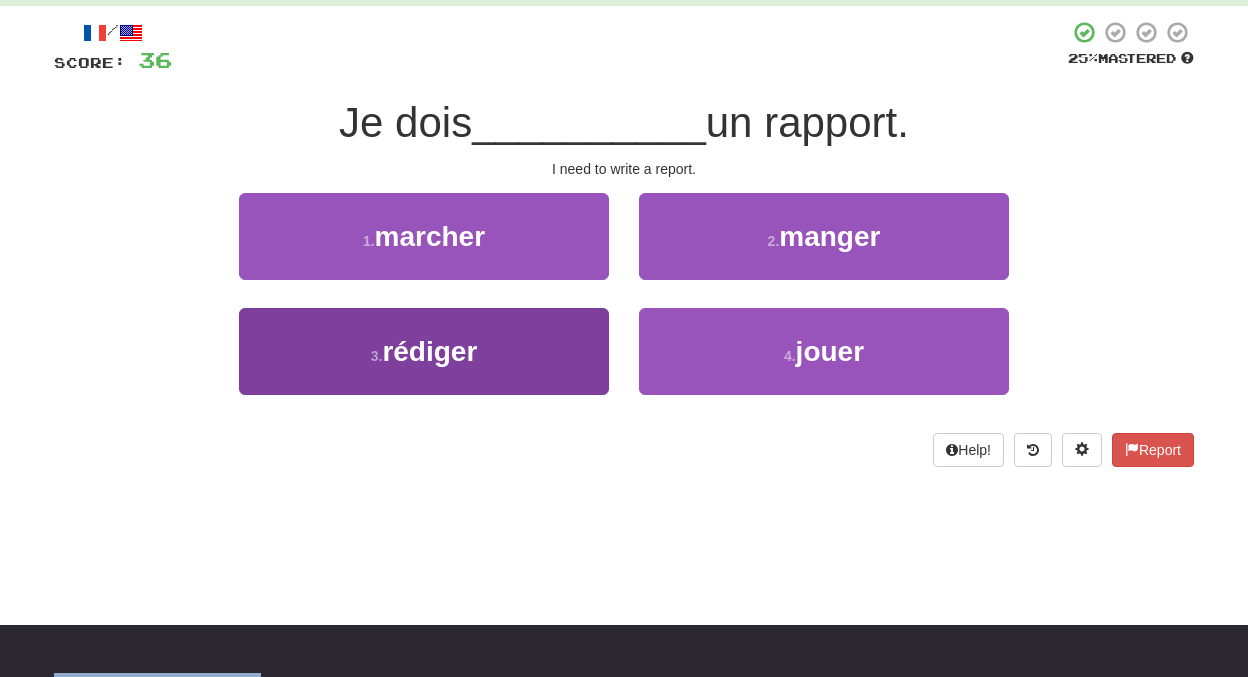 click on "rédiger" at bounding box center [429, 351] 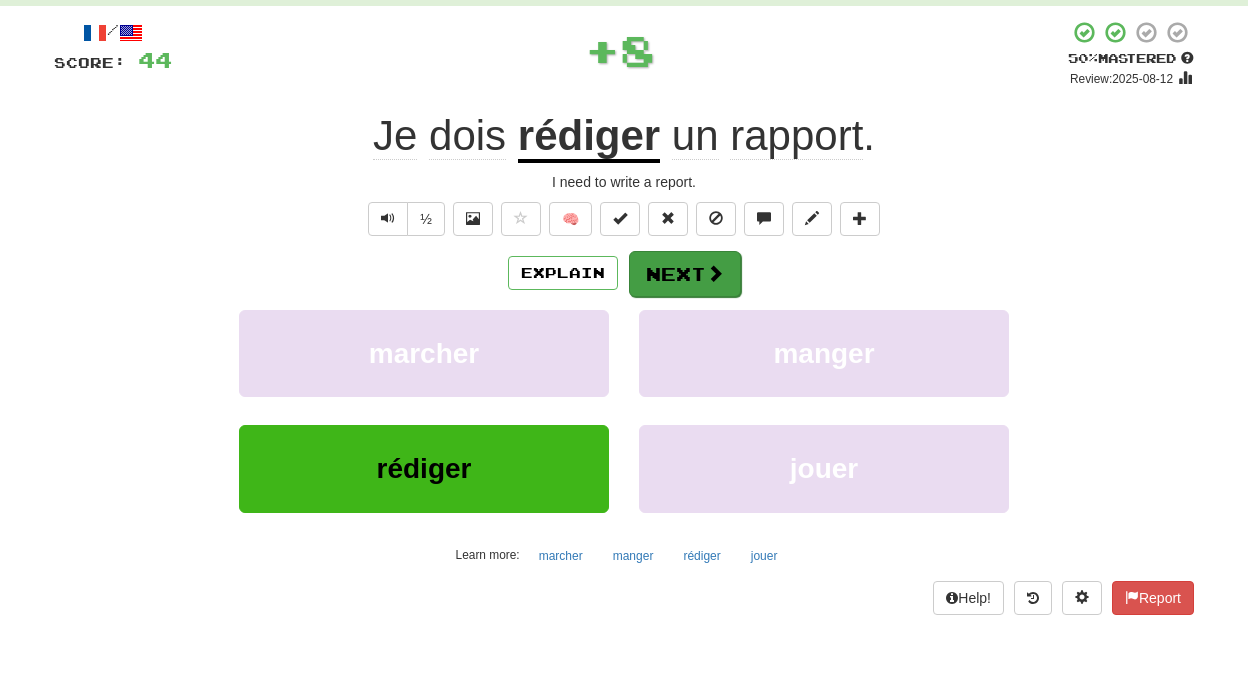 click on "Next" at bounding box center [685, 274] 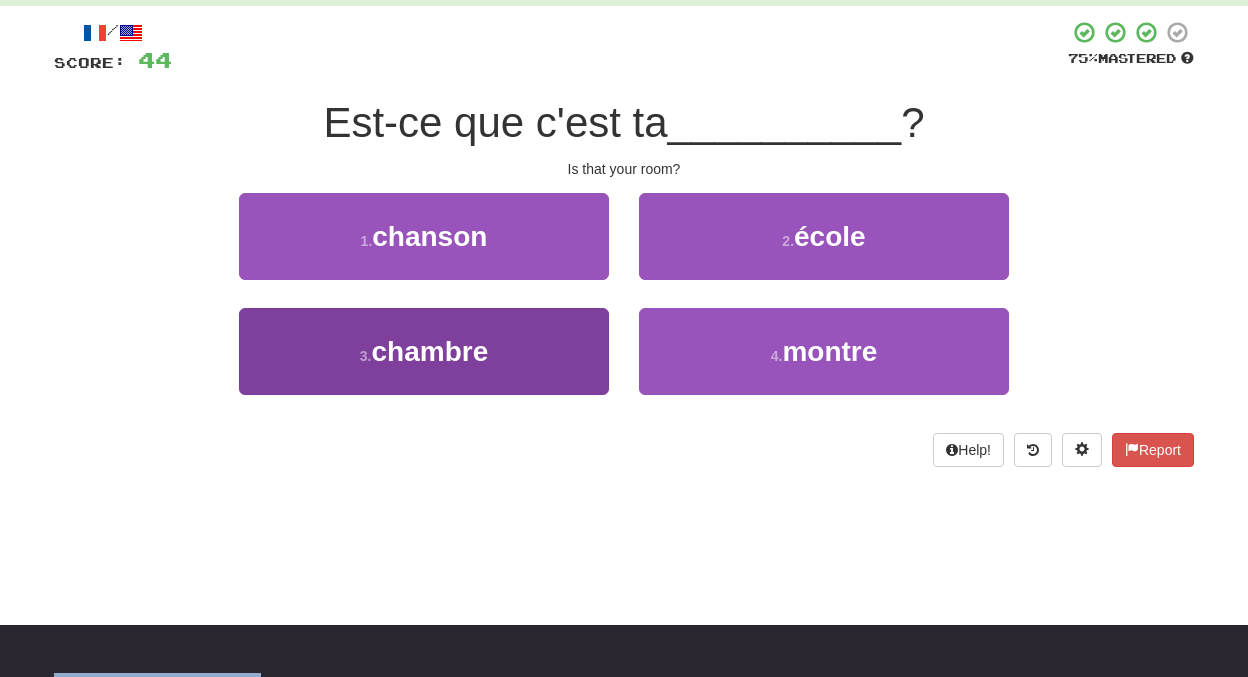 click on "3 .  chambre" at bounding box center [424, 351] 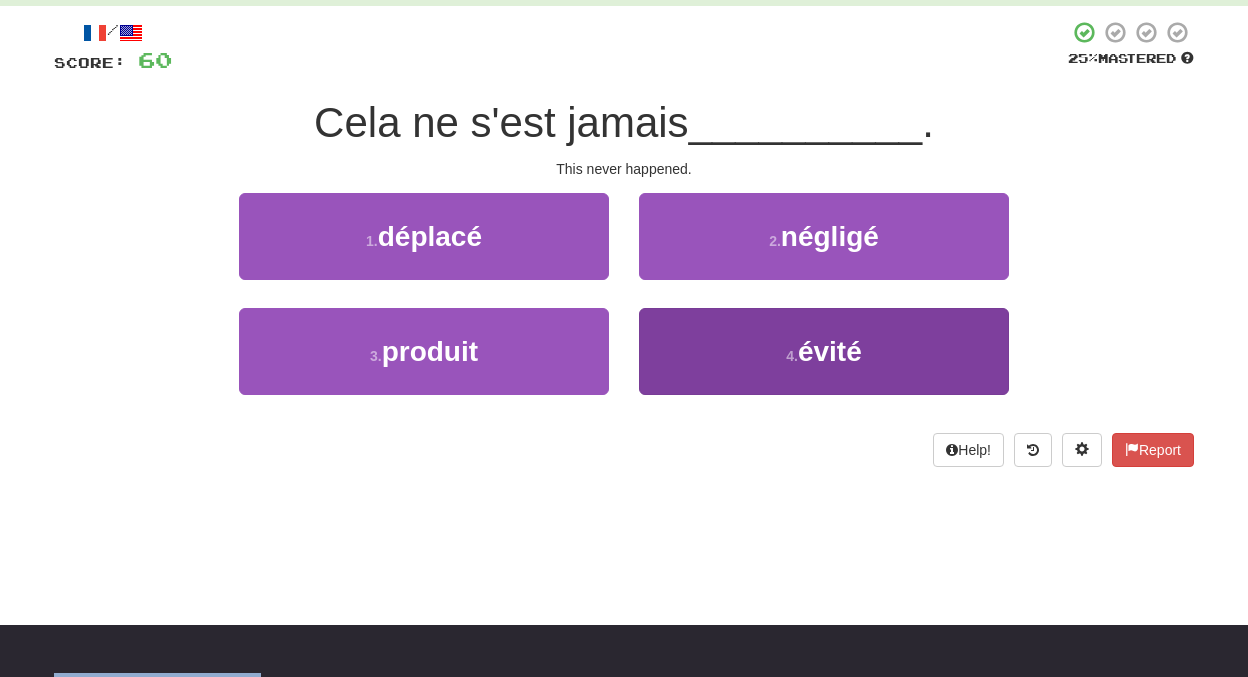 click on "4 .  évité" at bounding box center [824, 351] 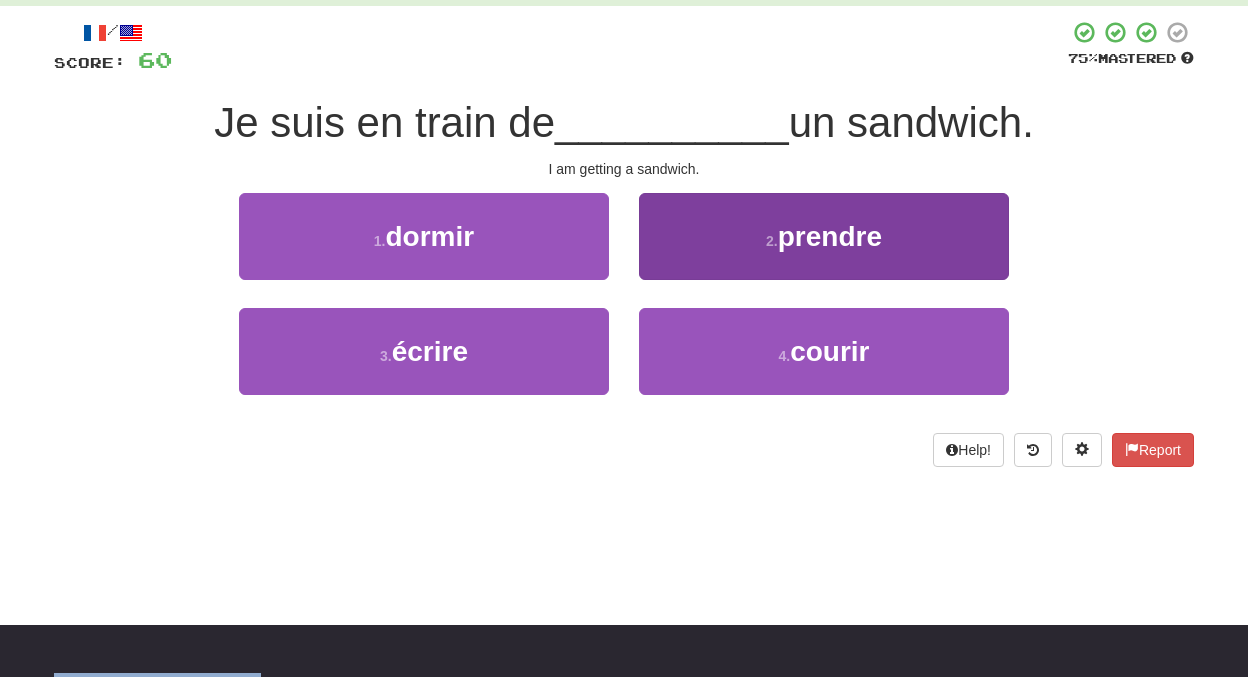 click on "2 .  prendre" at bounding box center [824, 236] 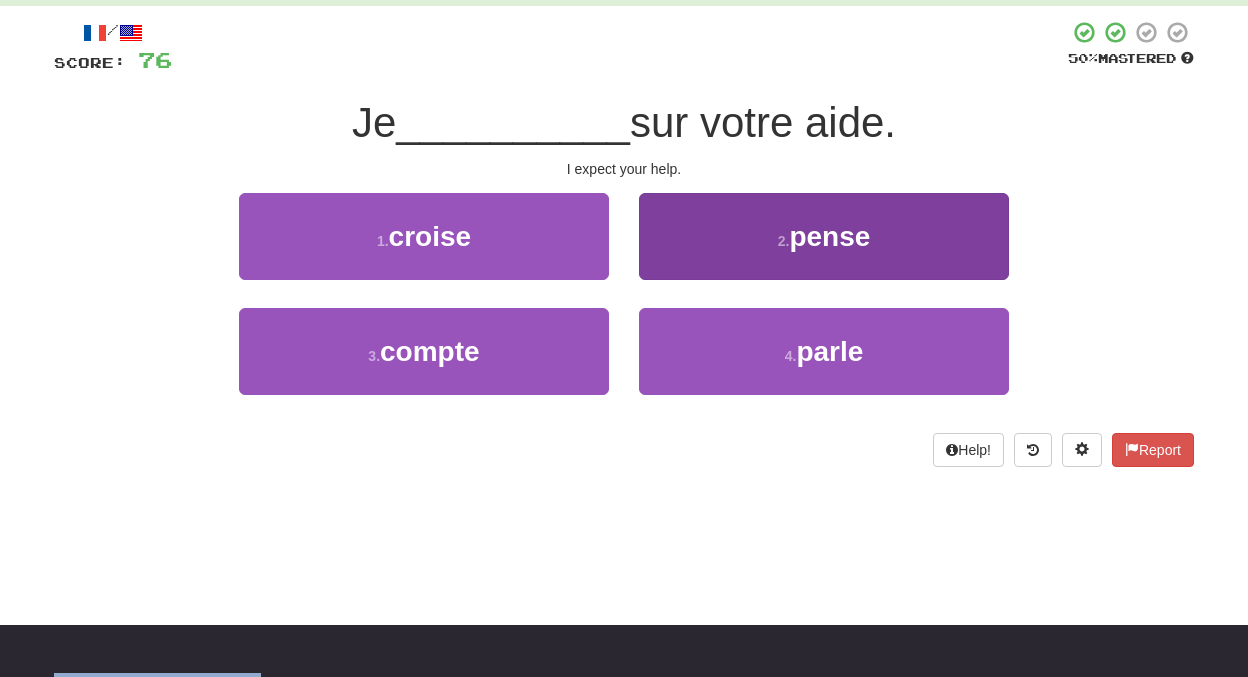 click on "2 .  pense" at bounding box center (824, 236) 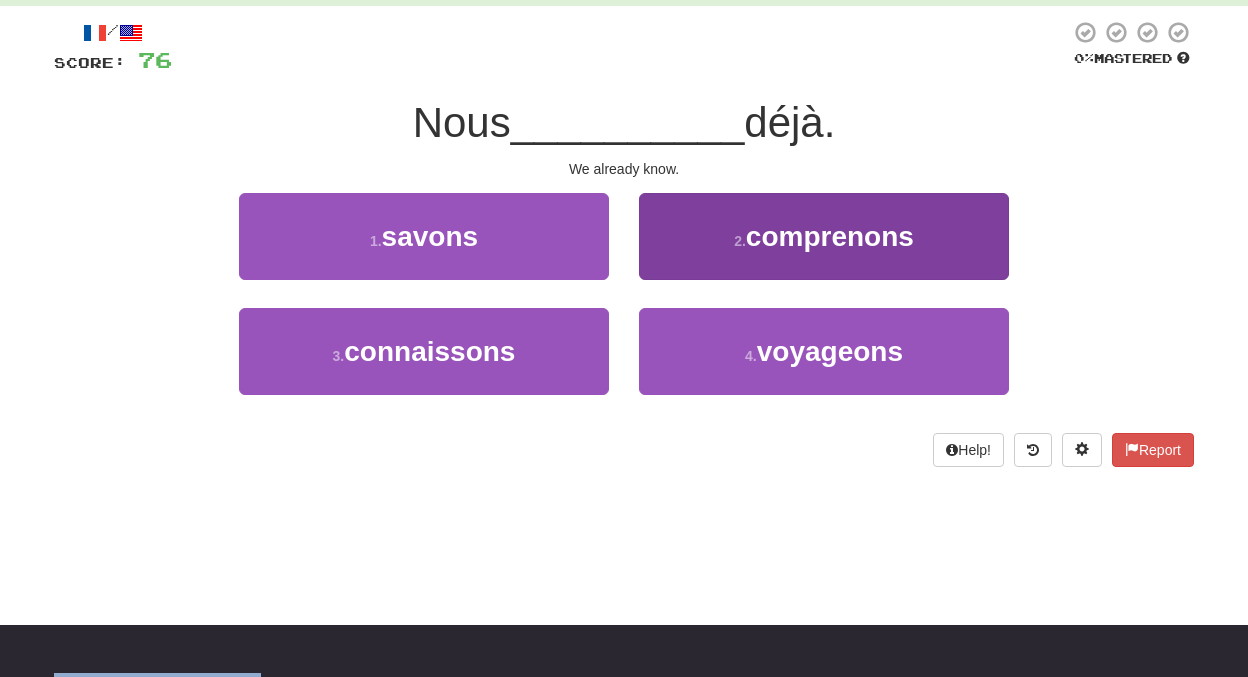 click on "2 .  comprenons" at bounding box center [824, 236] 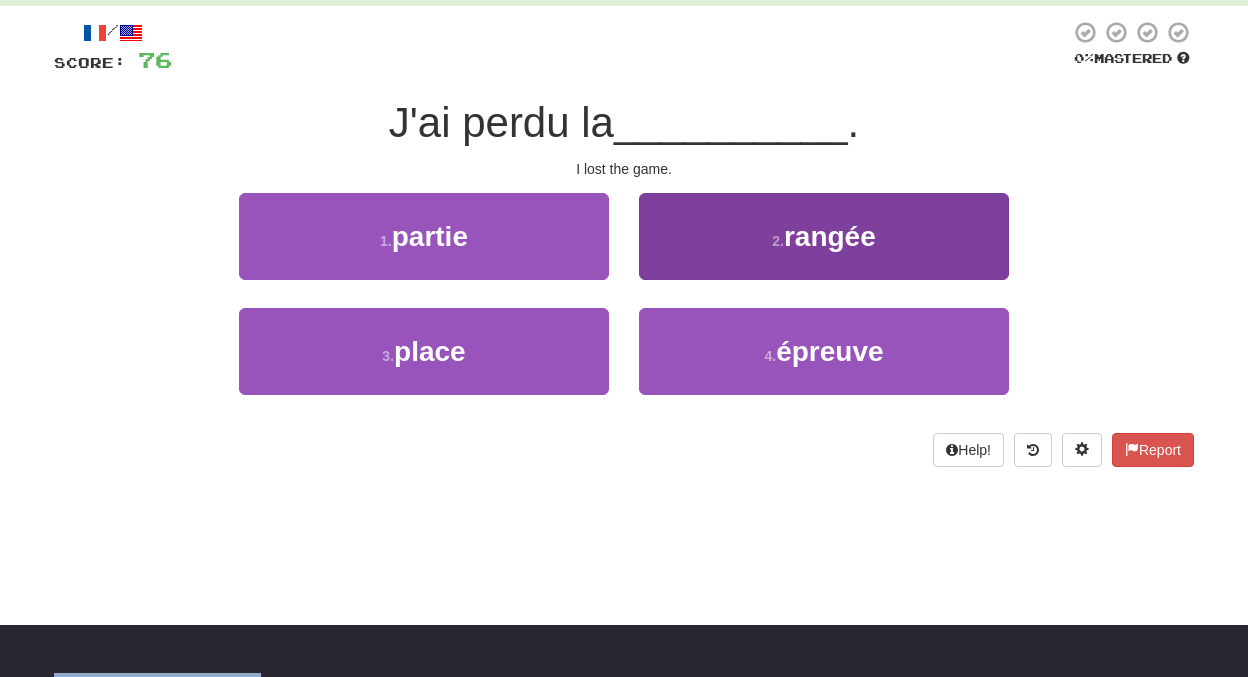 click on "2 .  rangée" at bounding box center [824, 236] 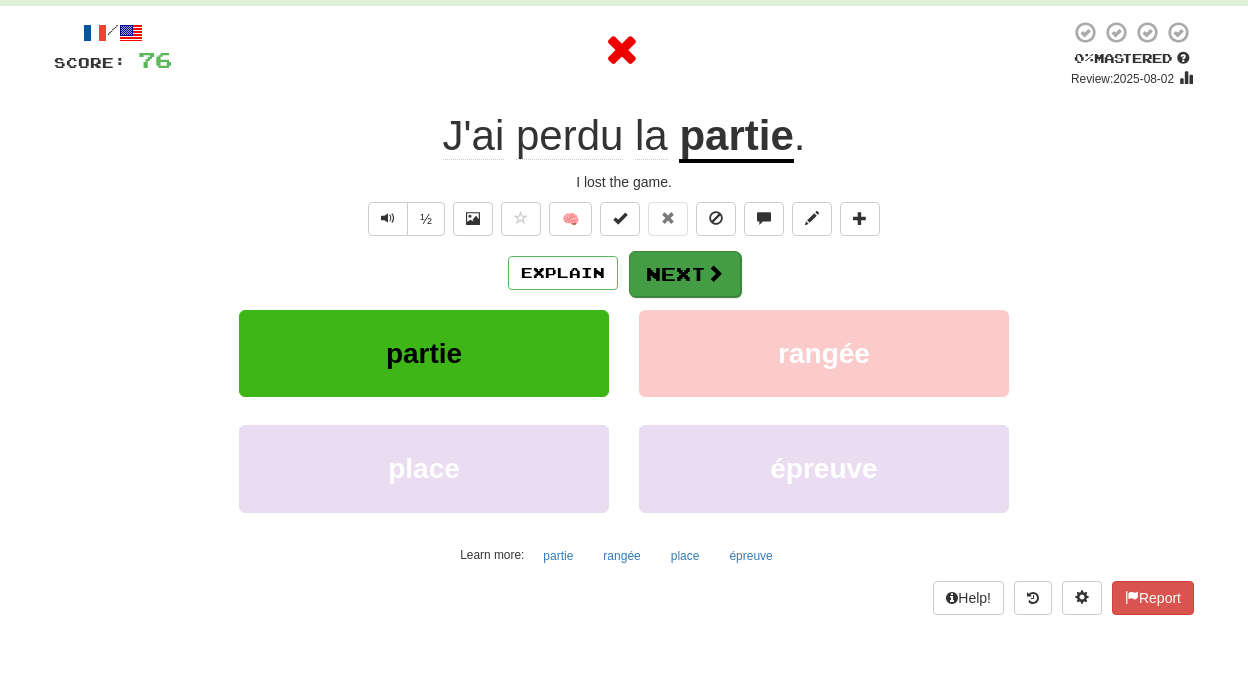 click on "Next" at bounding box center [685, 274] 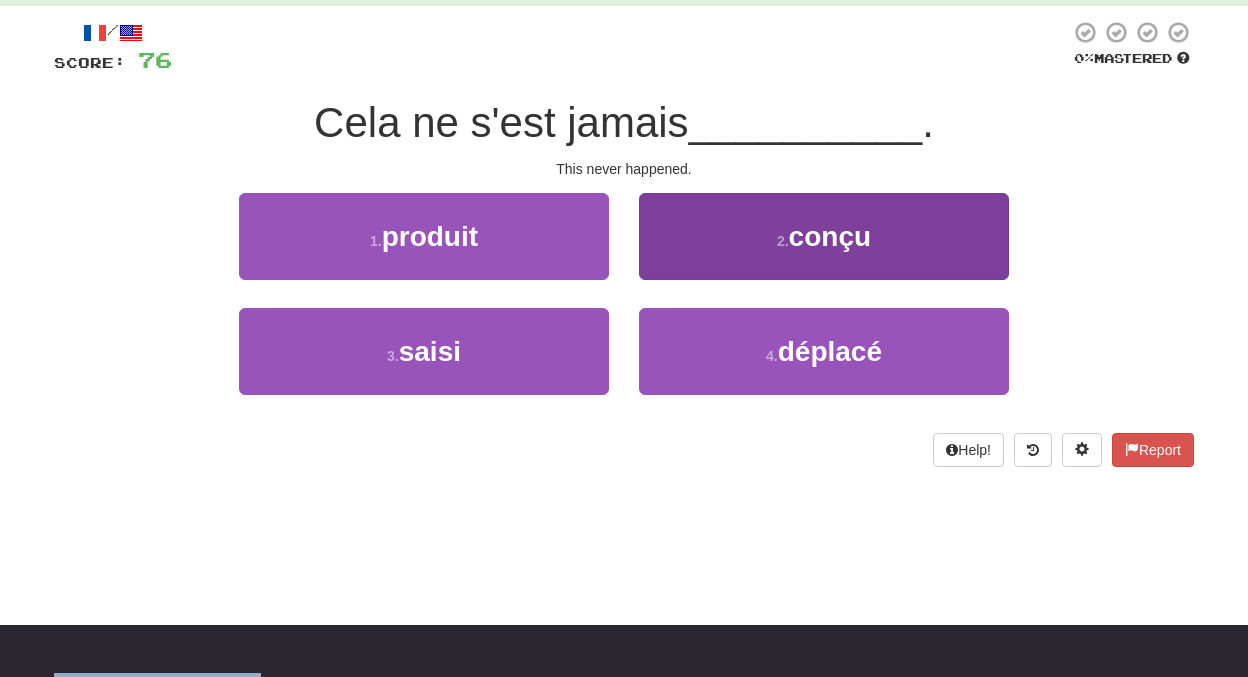 click on "2 .  conçu" at bounding box center [824, 236] 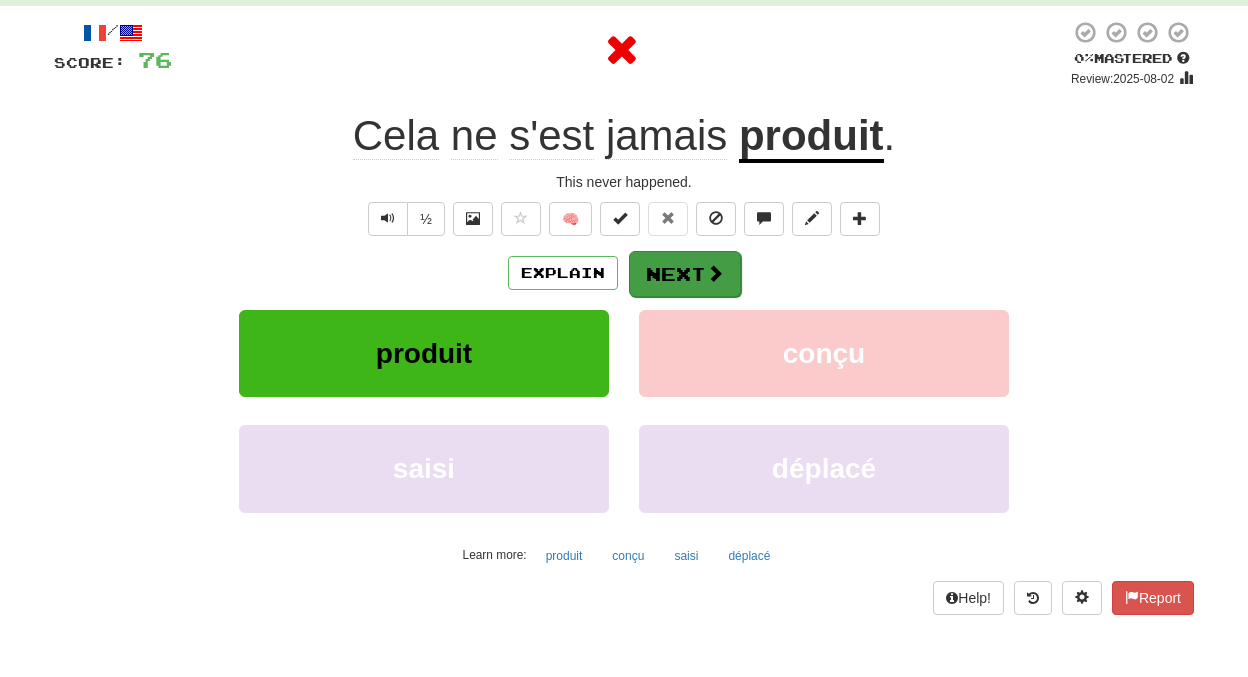 click on "Next" at bounding box center (685, 274) 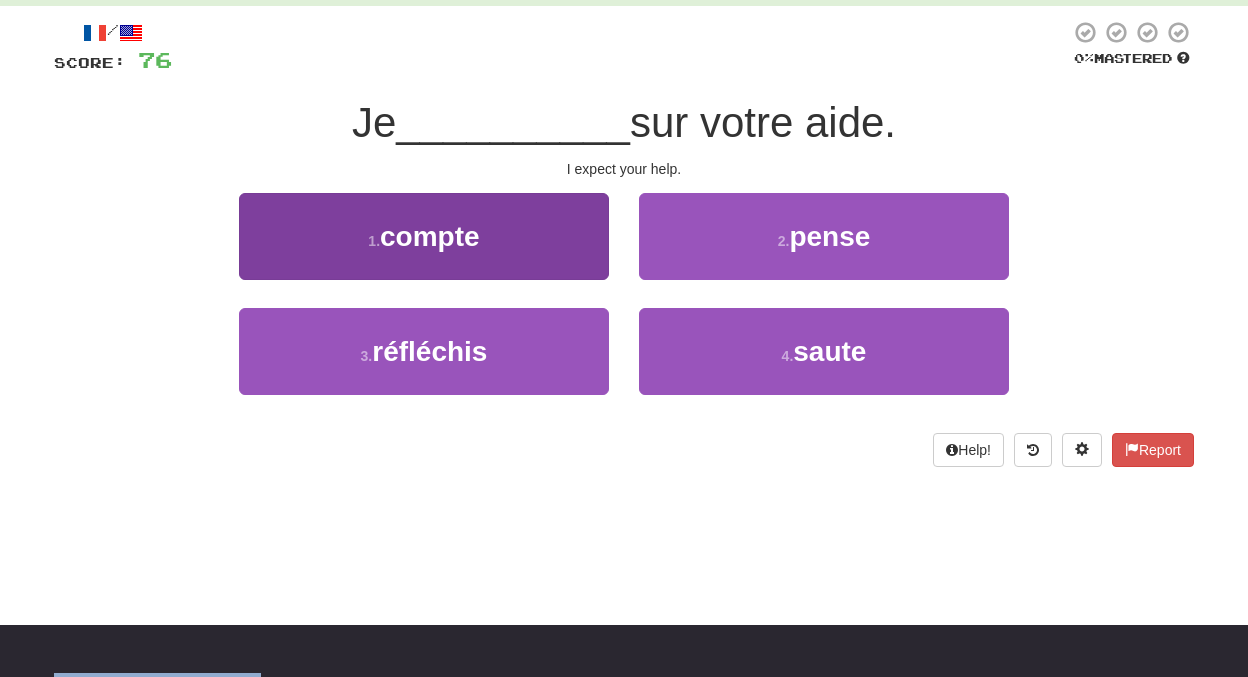 click on "1 .  compte" at bounding box center (424, 236) 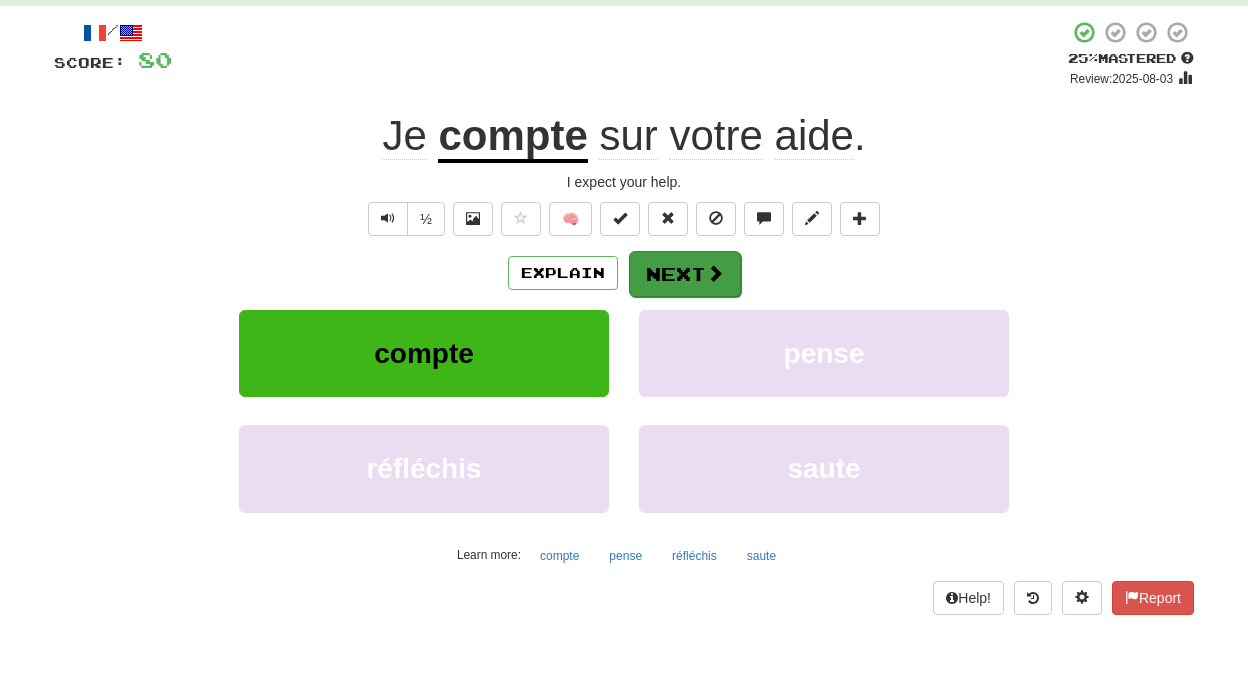 click on "Next" at bounding box center [685, 274] 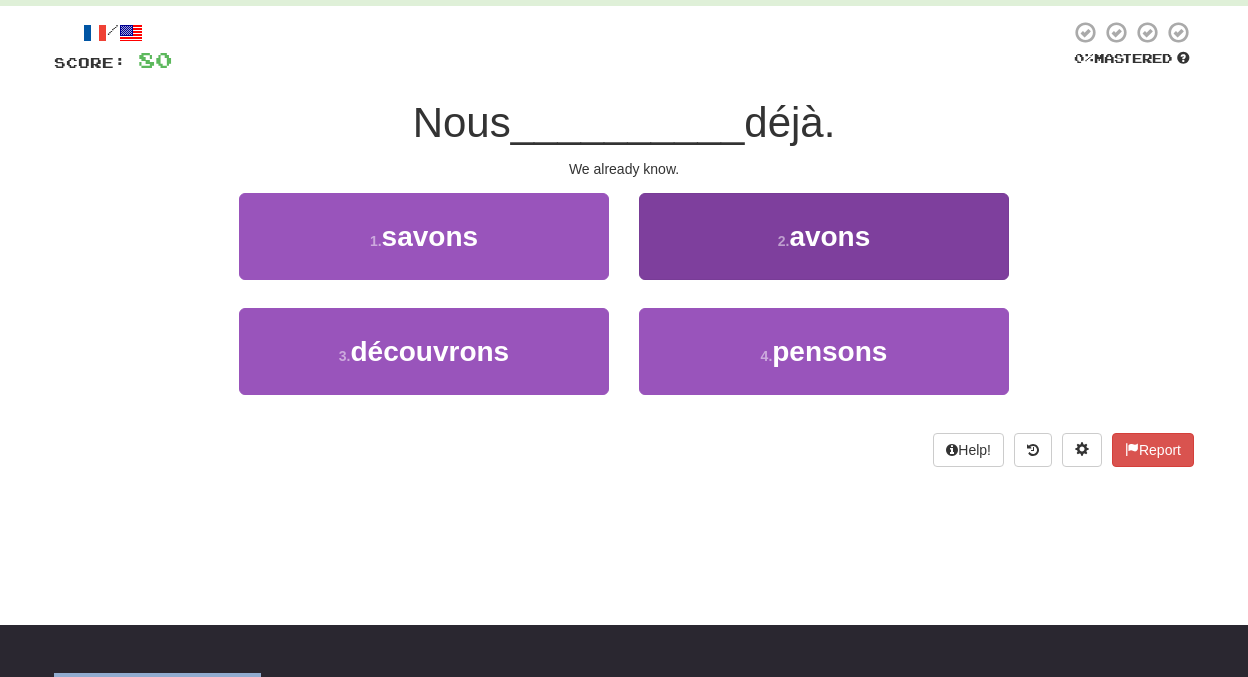 click on "2 .  avons" at bounding box center [824, 236] 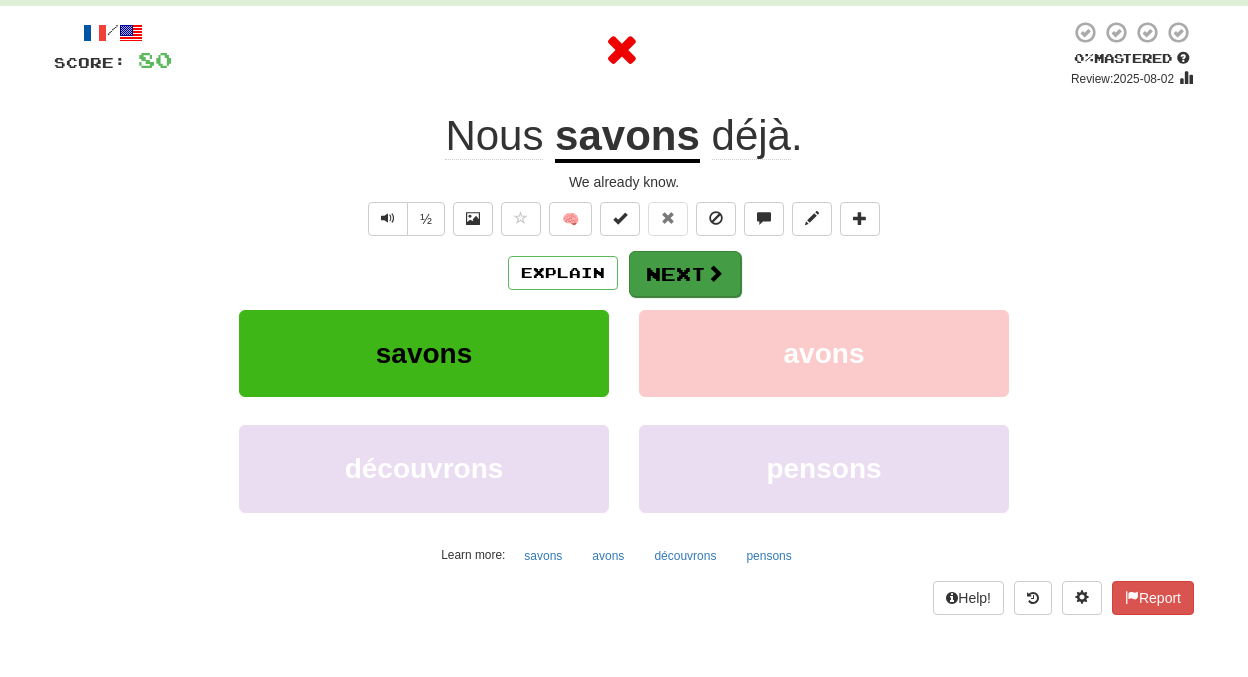 click on "Next" at bounding box center (685, 274) 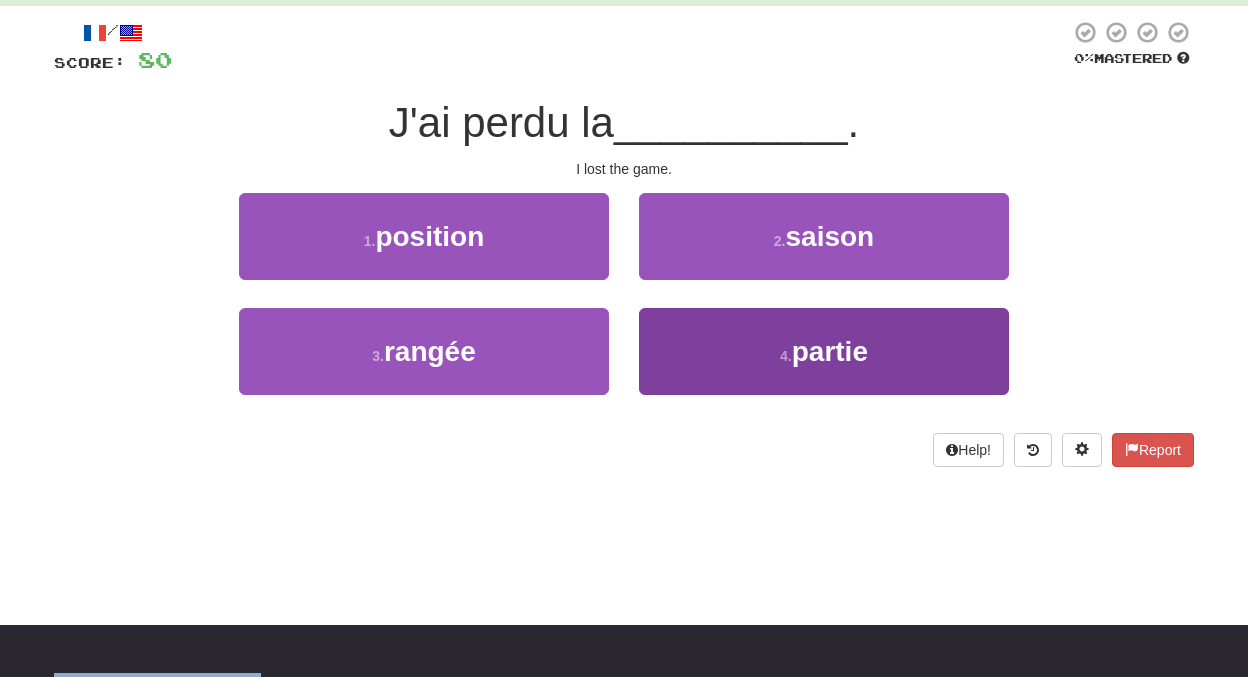 click on "4 .  partie" at bounding box center (824, 351) 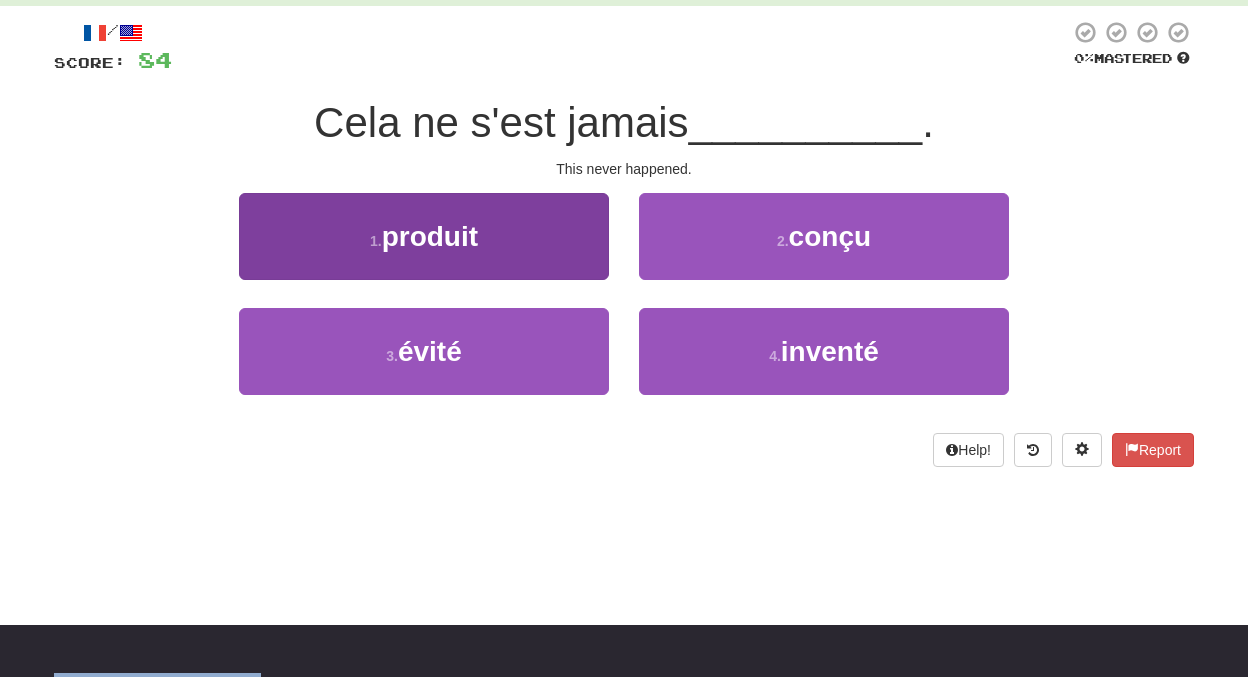 click on "1 .  produit" at bounding box center [424, 236] 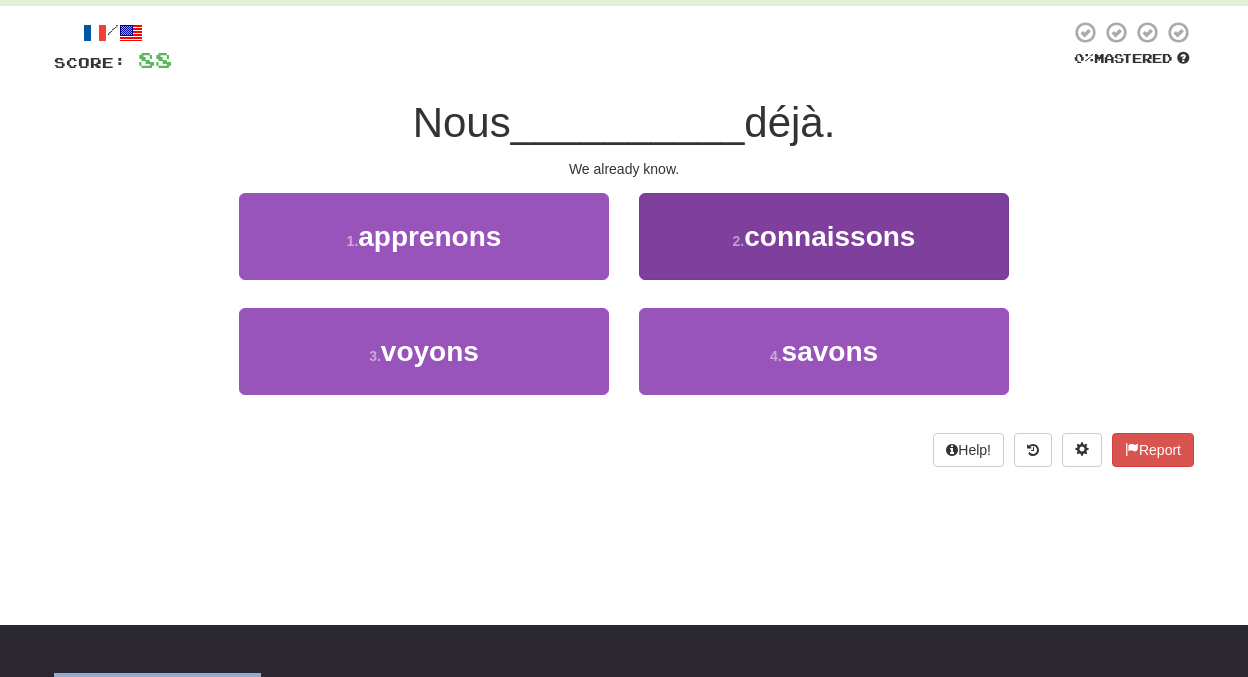 click on "2 .  connaissons" at bounding box center (824, 236) 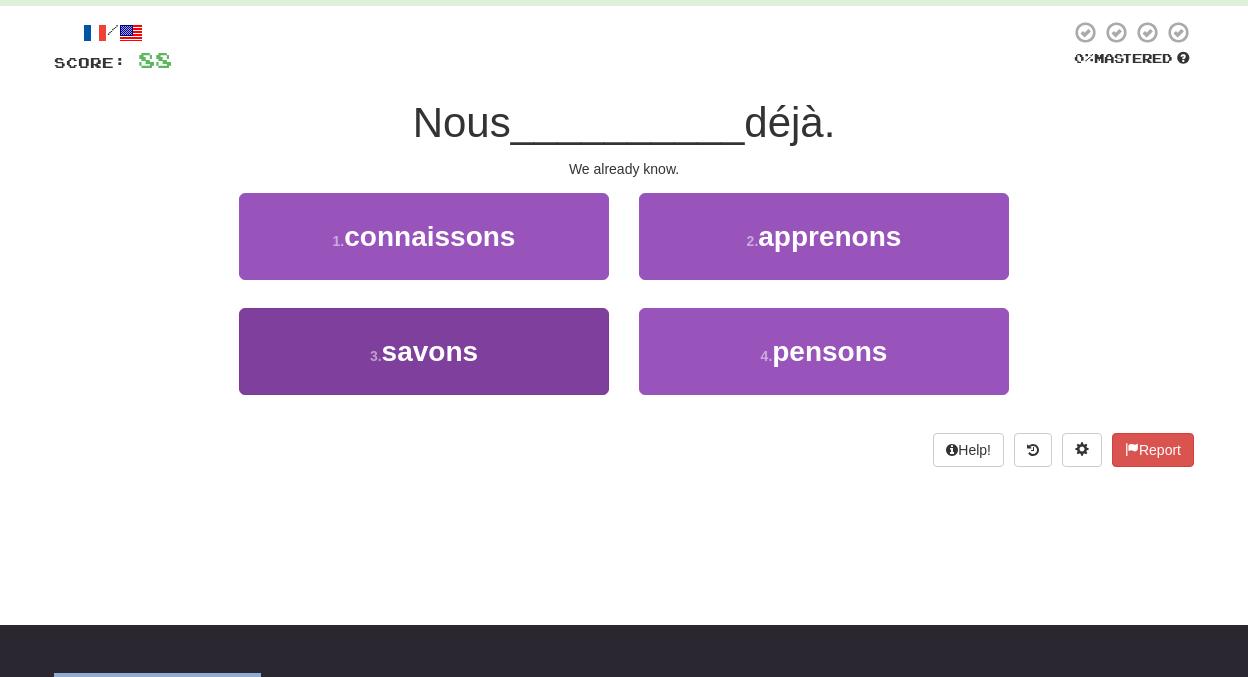 click on "3 .  savons" at bounding box center (424, 351) 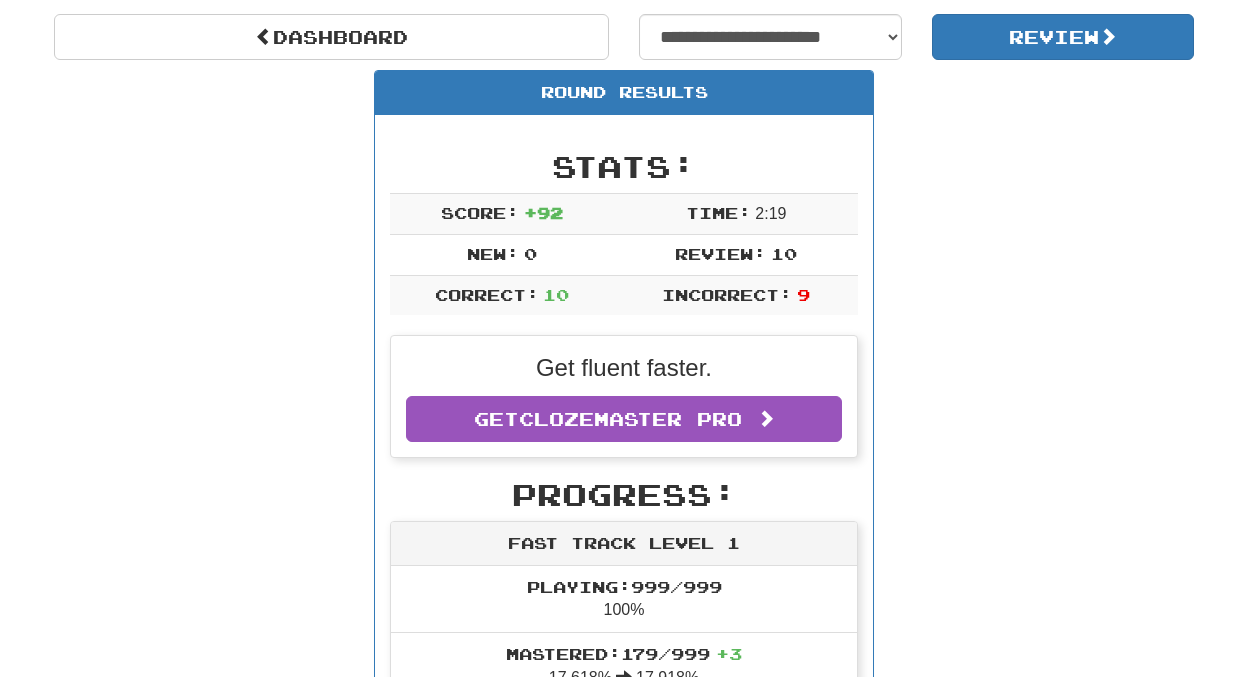 scroll, scrollTop: 128, scrollLeft: 0, axis: vertical 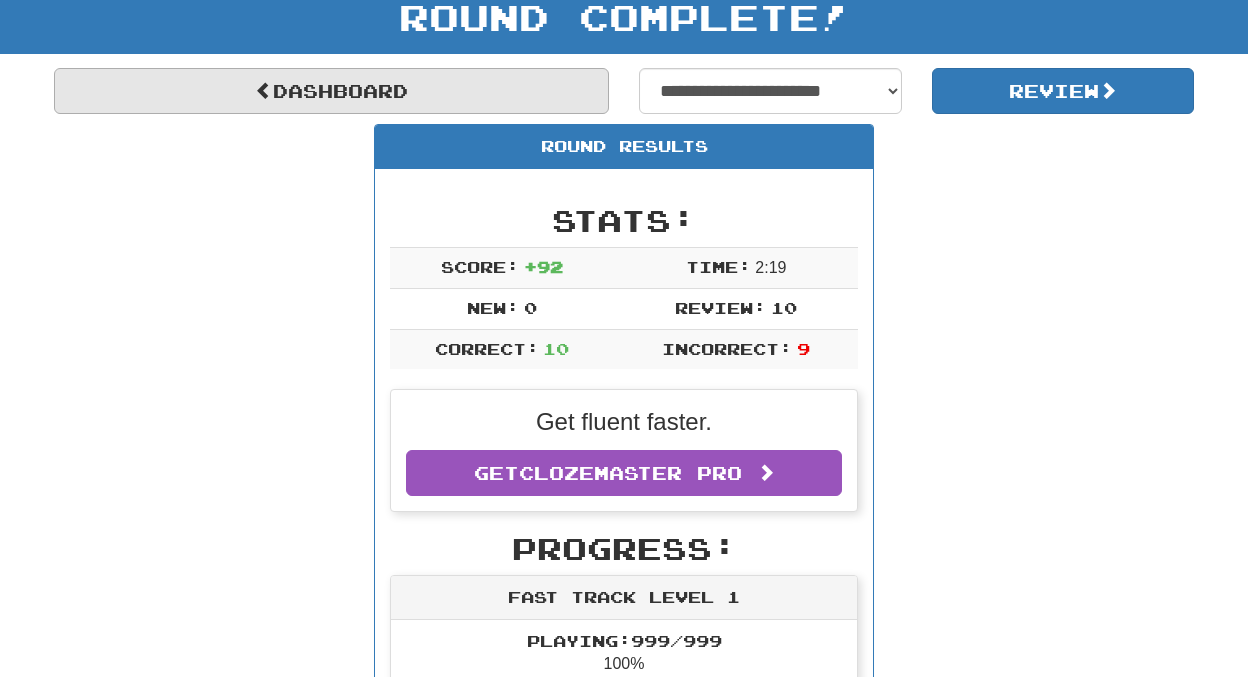click on "Dashboard" at bounding box center (331, 91) 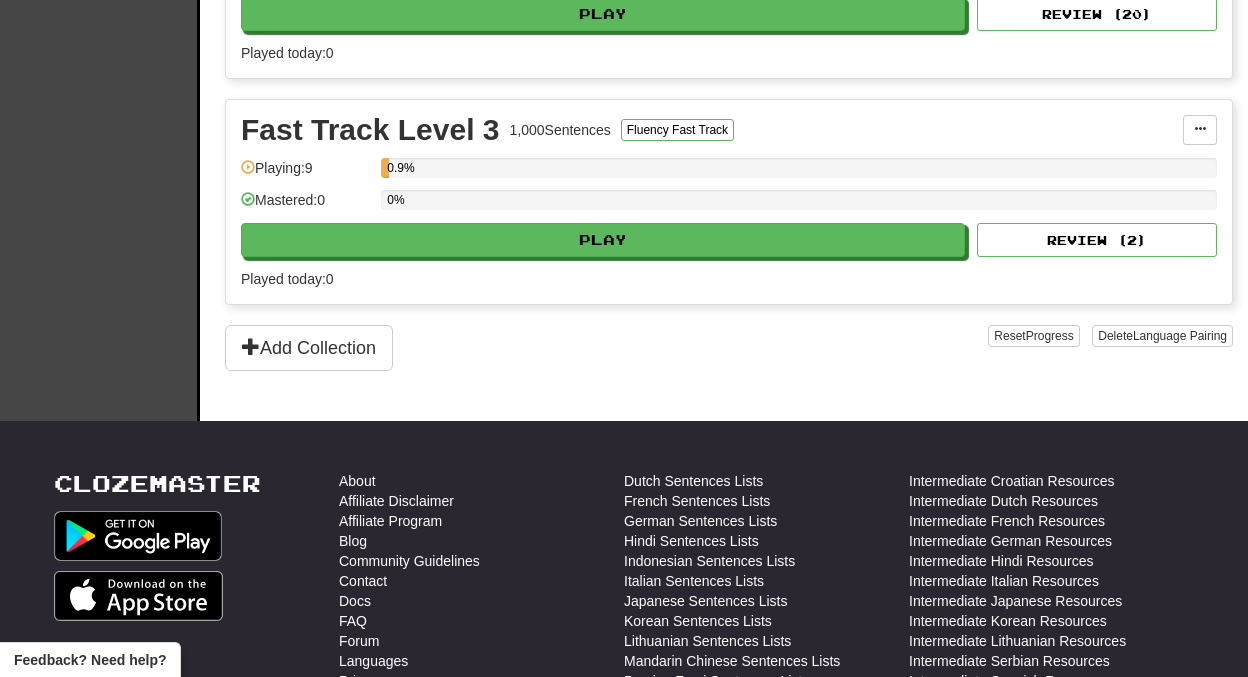 scroll, scrollTop: 789, scrollLeft: 0, axis: vertical 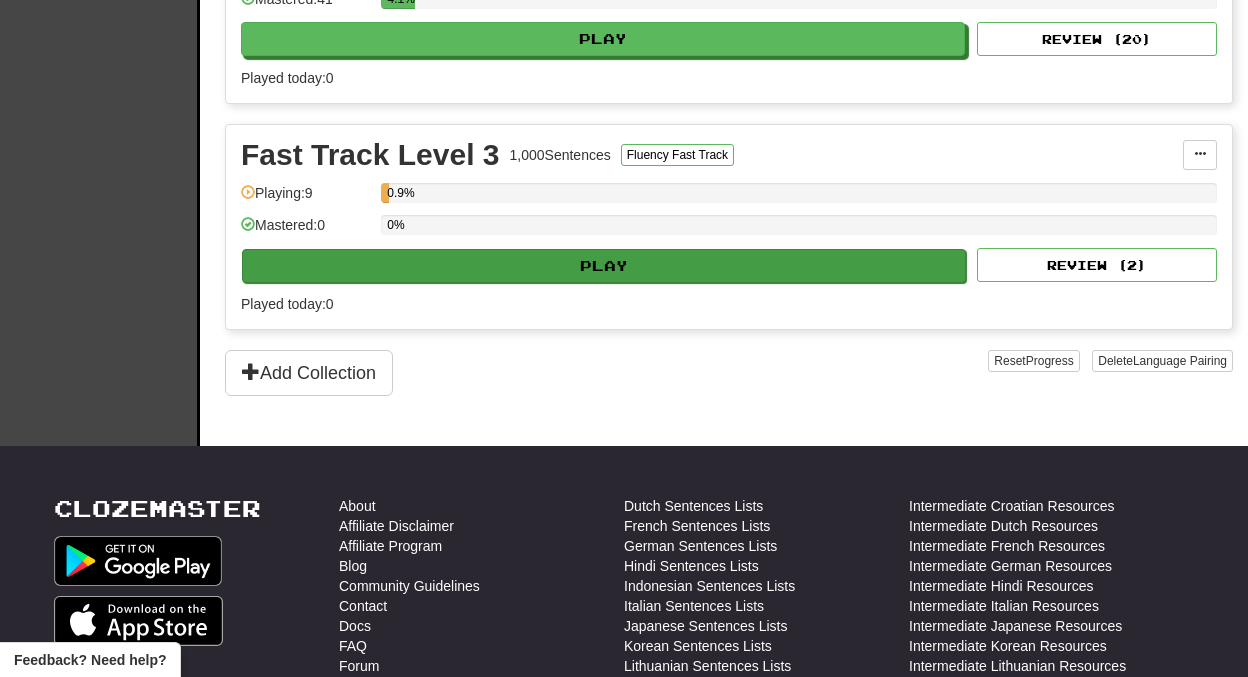 click on "Play" at bounding box center (604, 266) 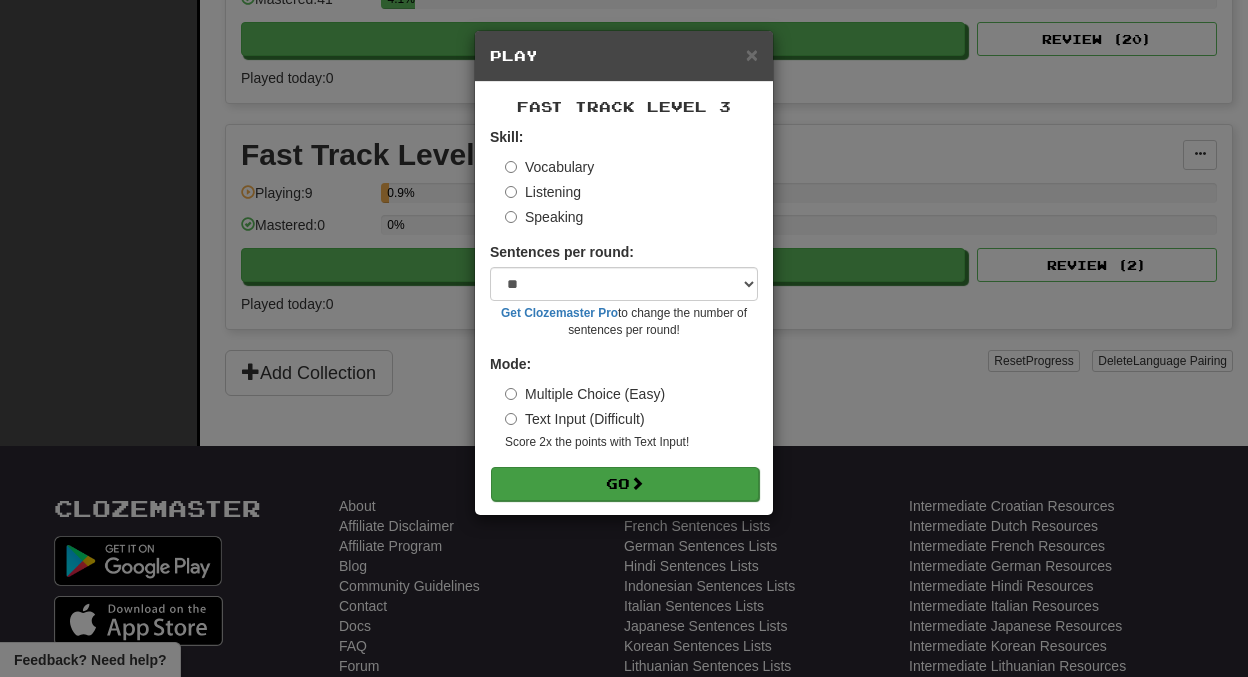 click on "Go" at bounding box center [625, 484] 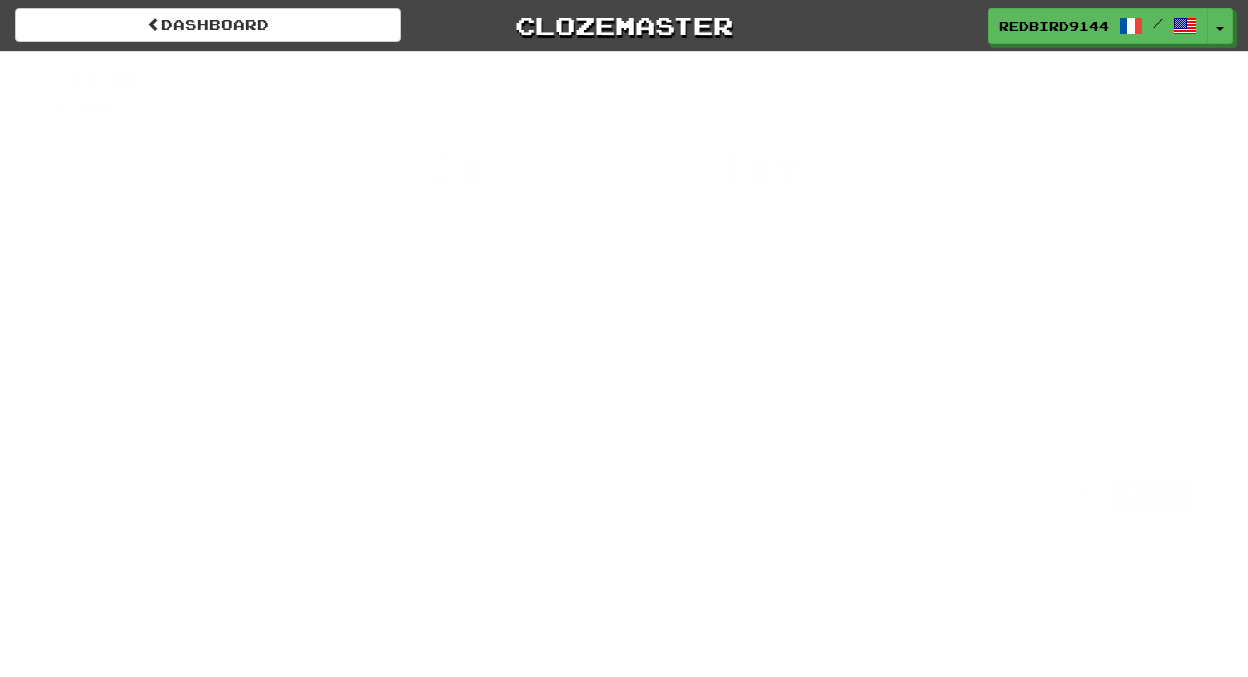 scroll, scrollTop: 0, scrollLeft: 0, axis: both 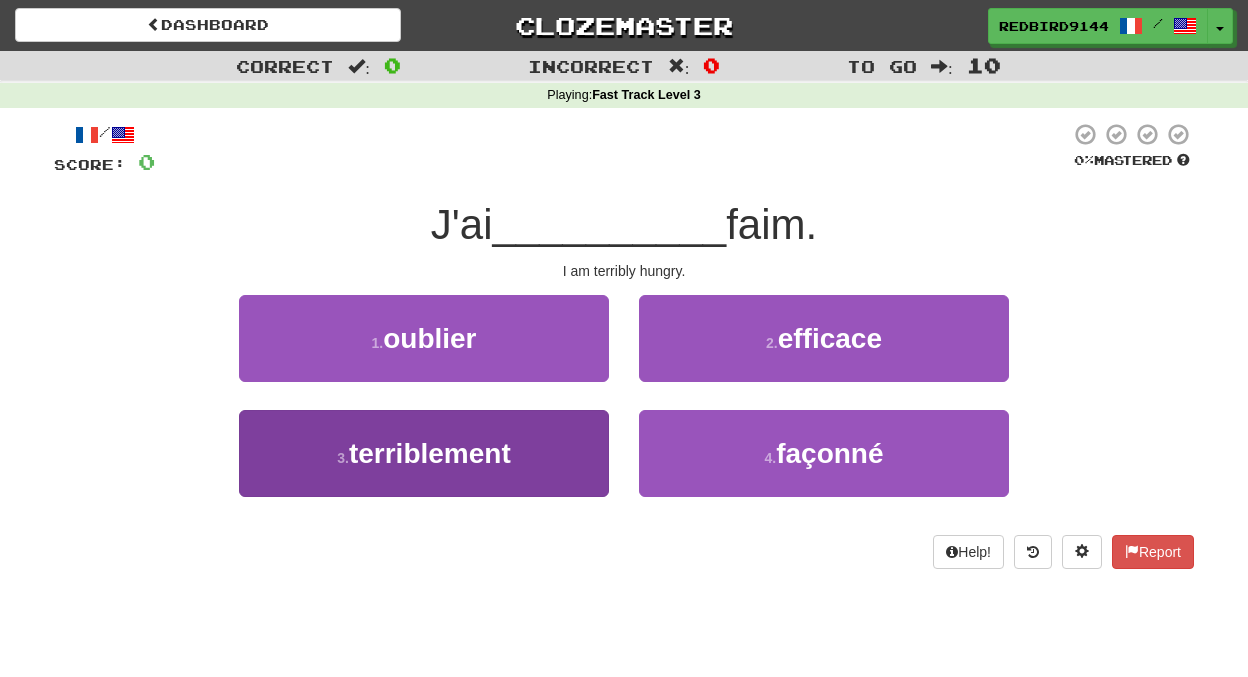 click on "3 .  terriblement" at bounding box center (424, 453) 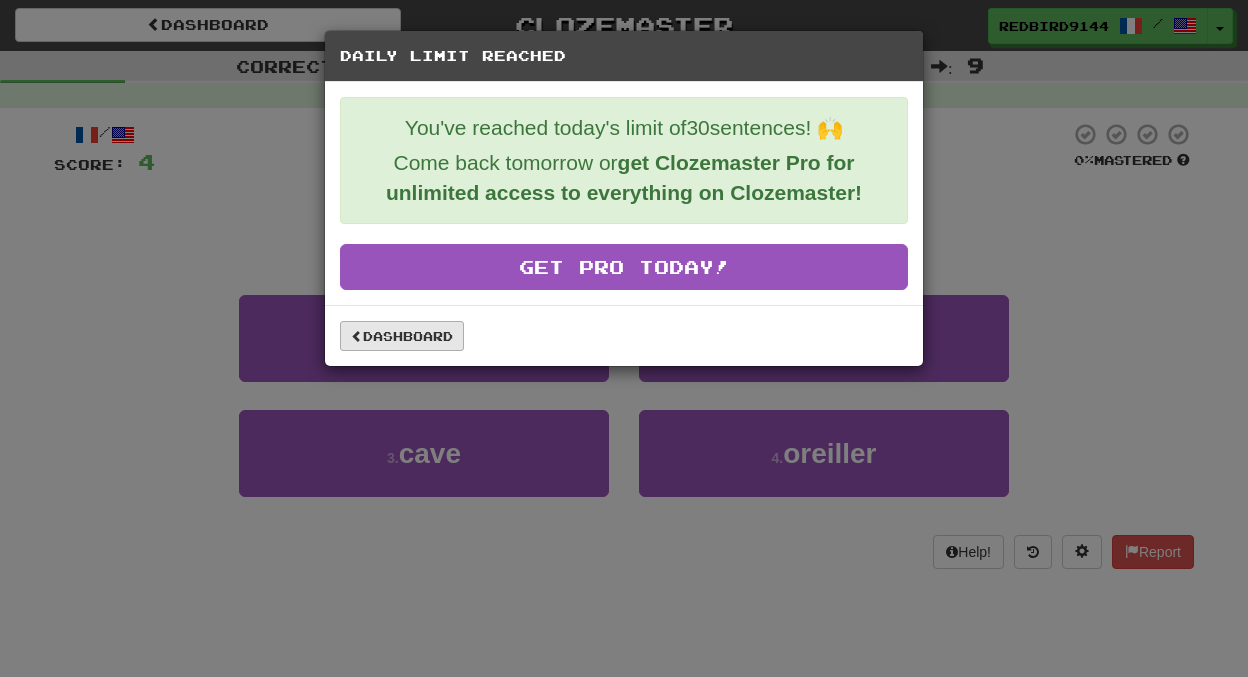 click on "Dashboard" at bounding box center (402, 336) 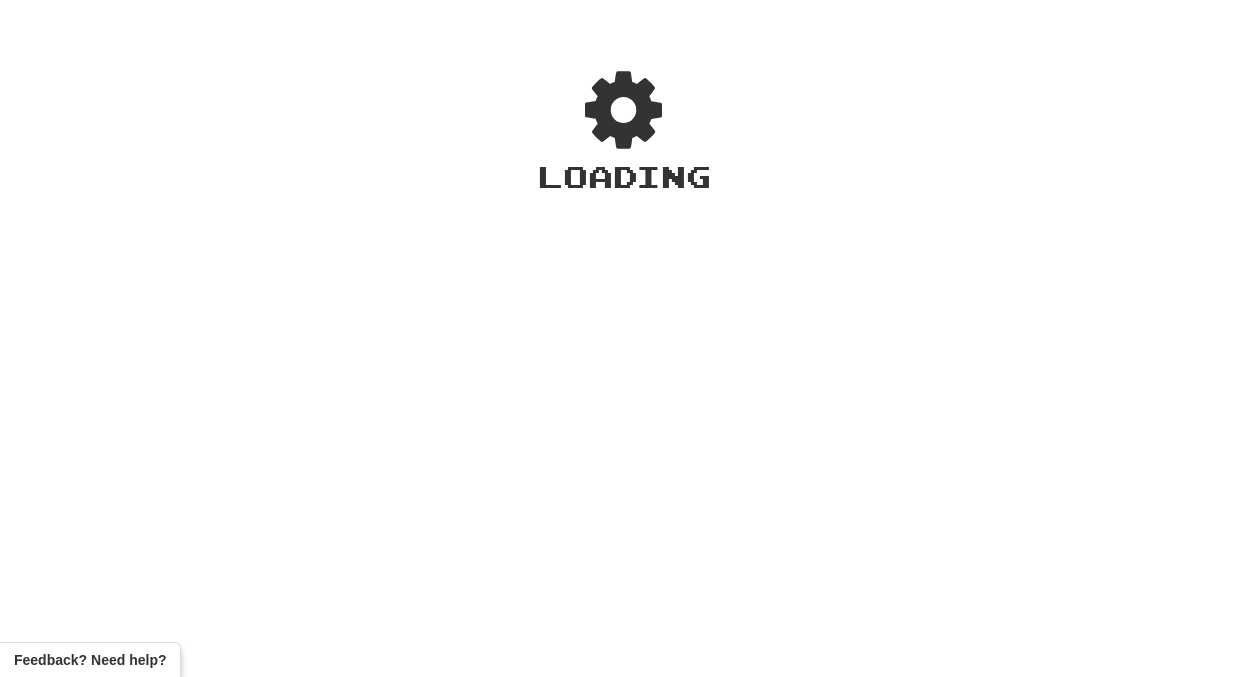 scroll, scrollTop: 0, scrollLeft: 0, axis: both 